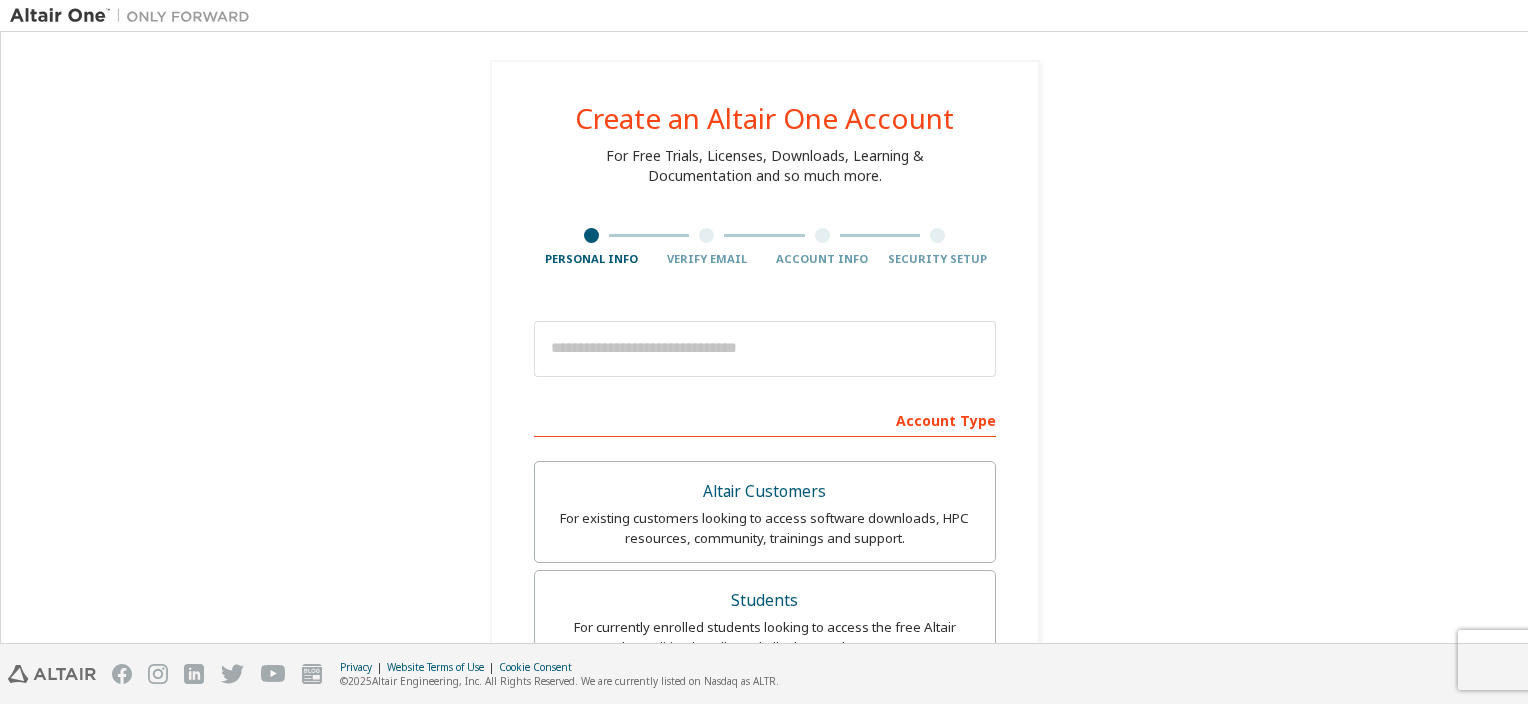 scroll, scrollTop: 0, scrollLeft: 0, axis: both 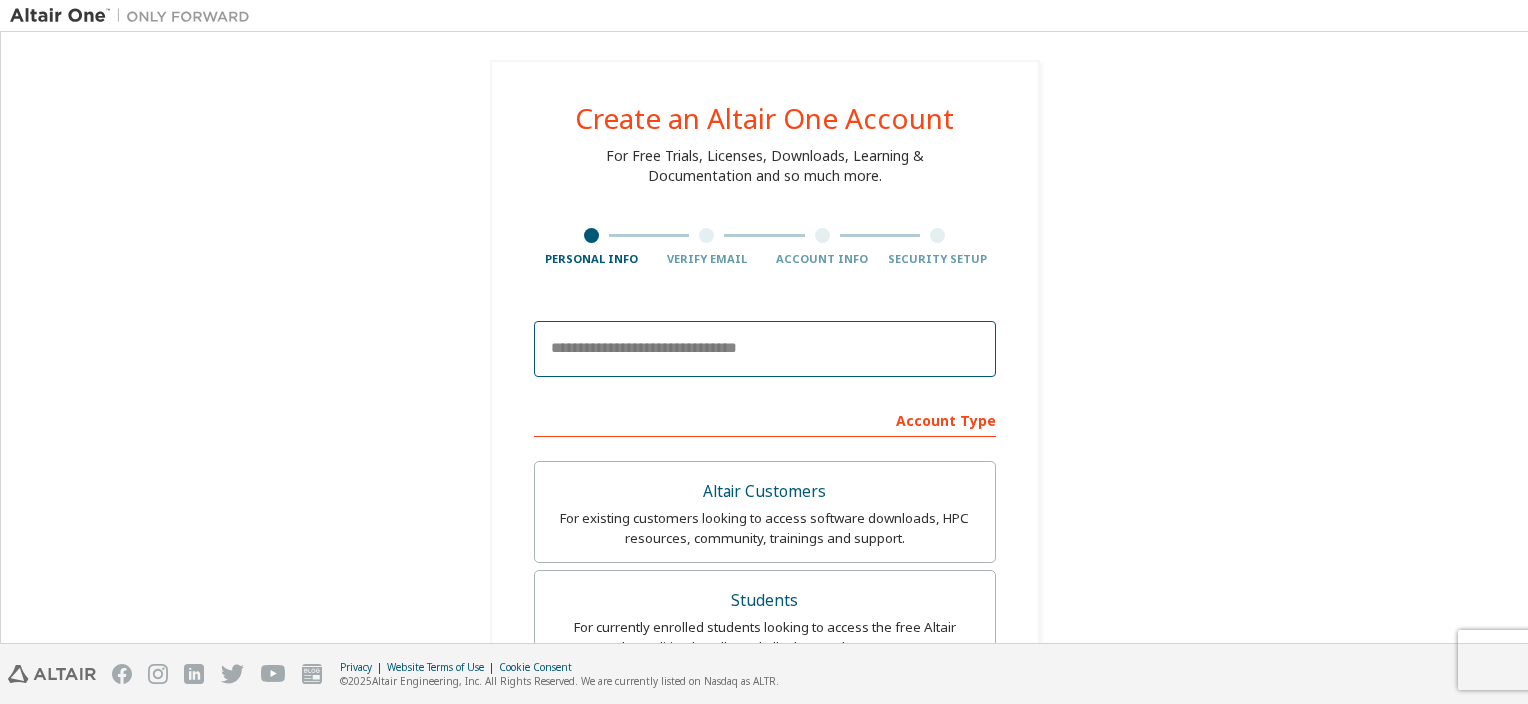 click at bounding box center [765, 349] 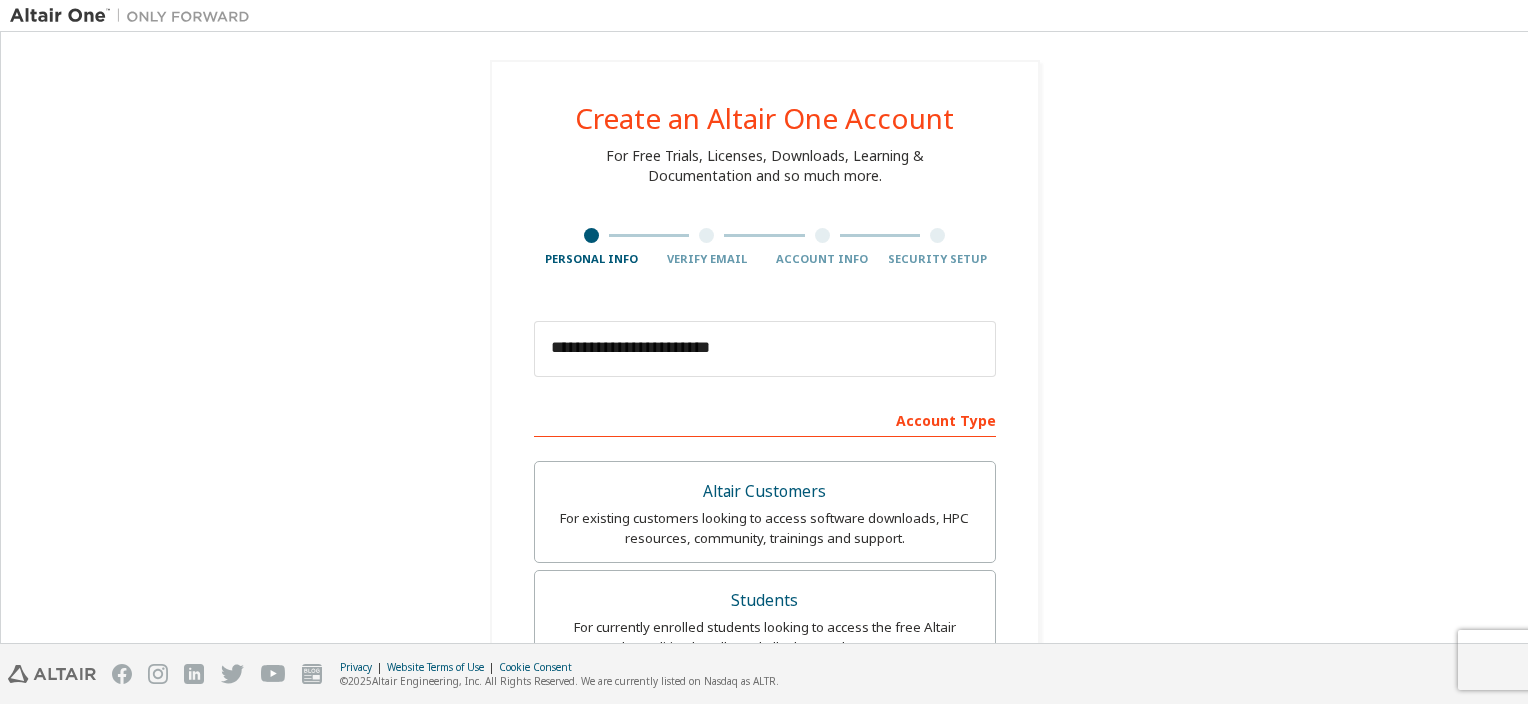 type on "****" 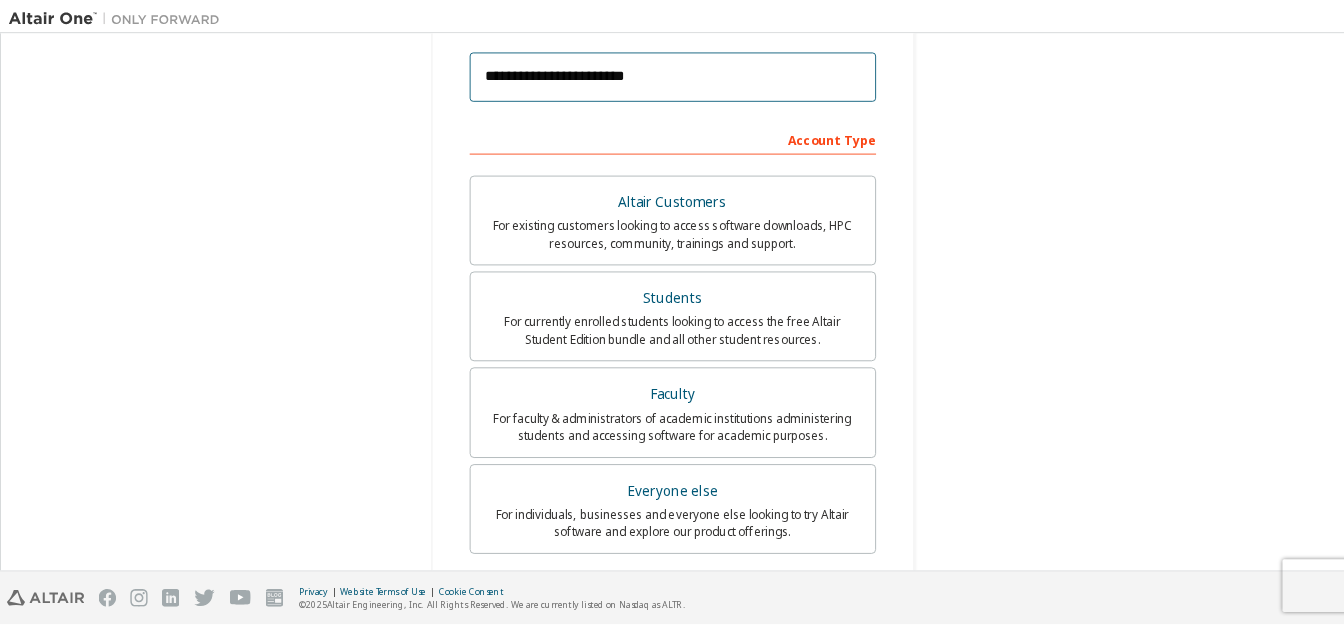 scroll, scrollTop: 300, scrollLeft: 0, axis: vertical 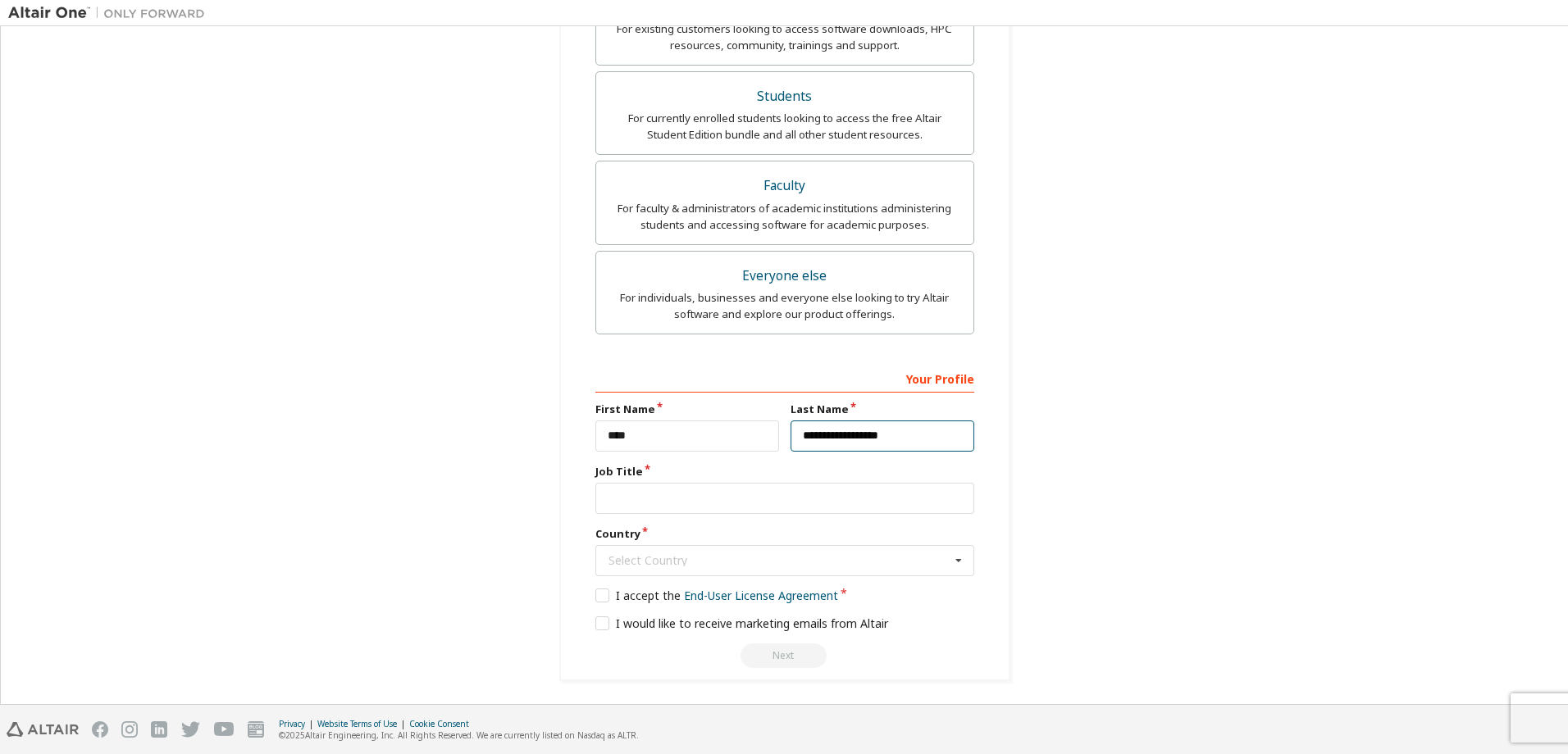 drag, startPoint x: 795, startPoint y: 427, endPoint x: 1211, endPoint y: 452, distance: 416.7505 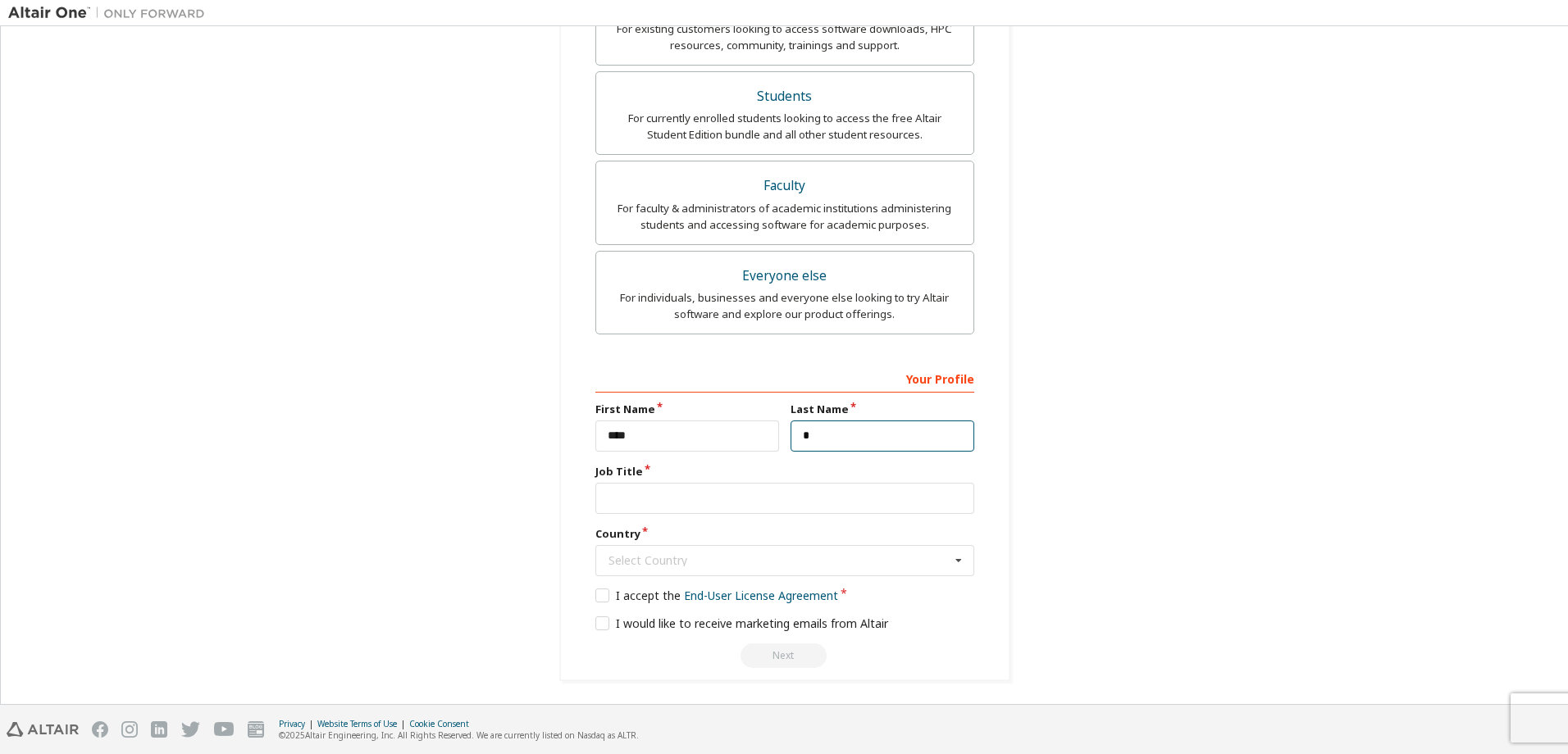scroll, scrollTop: 0, scrollLeft: 0, axis: both 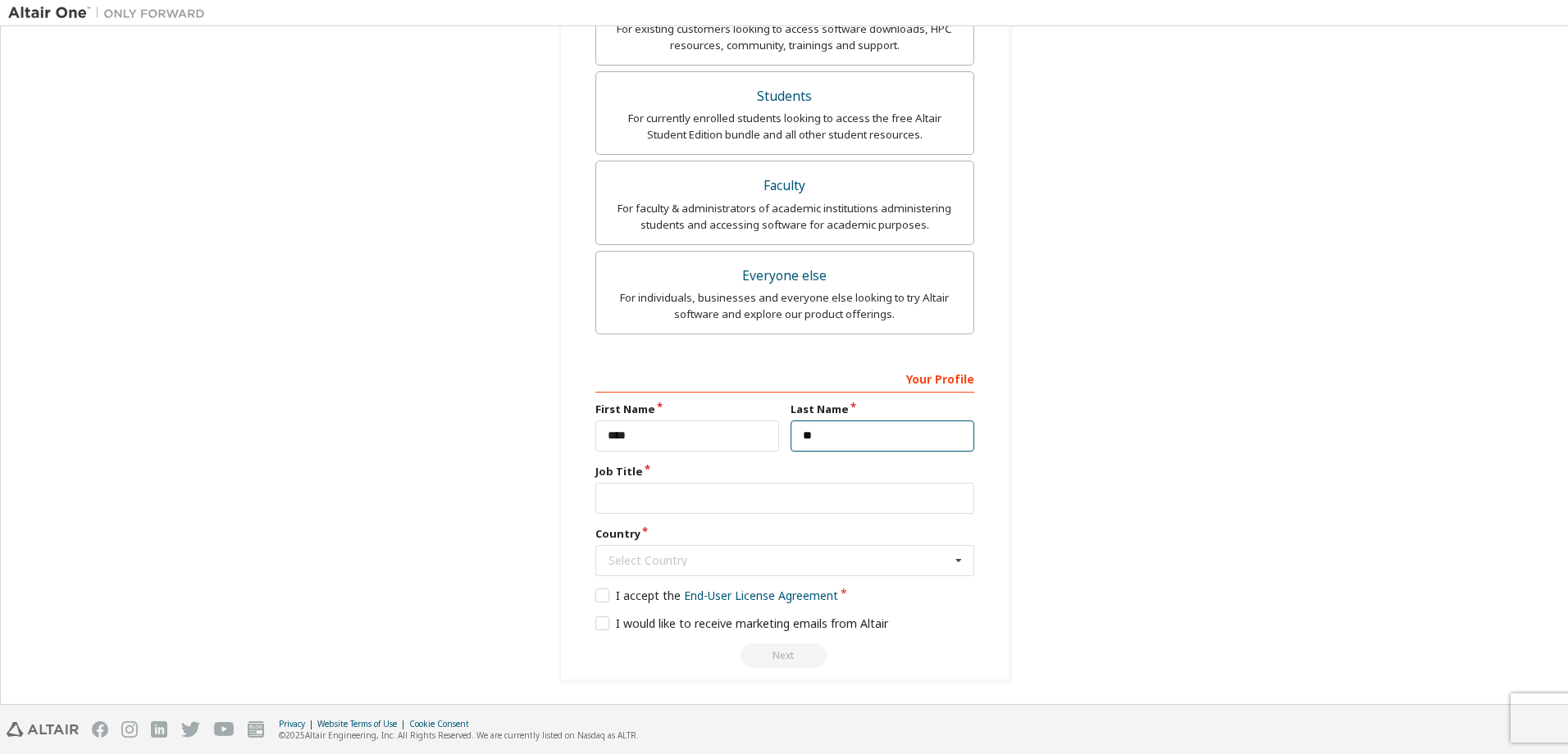 type on "*" 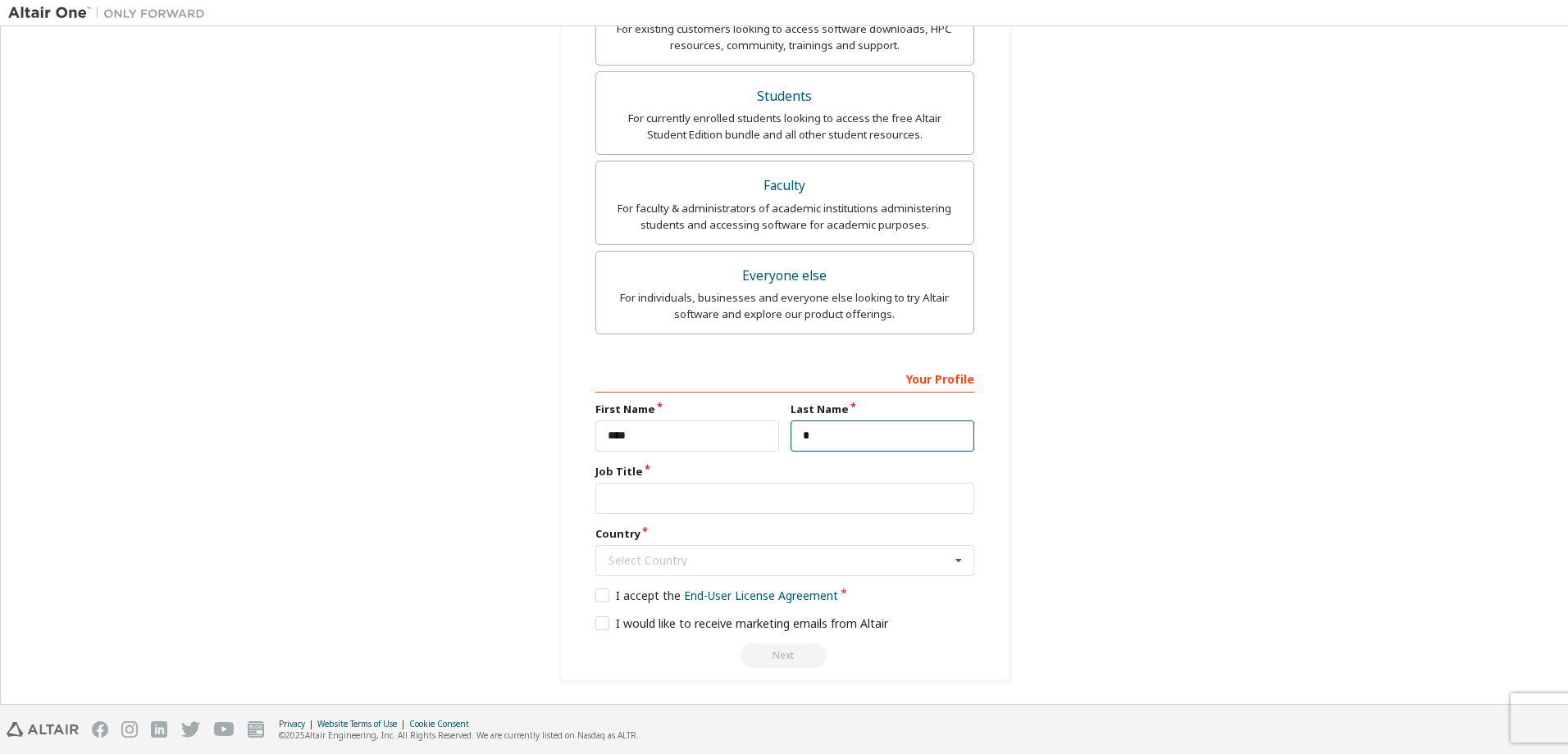 type on "*" 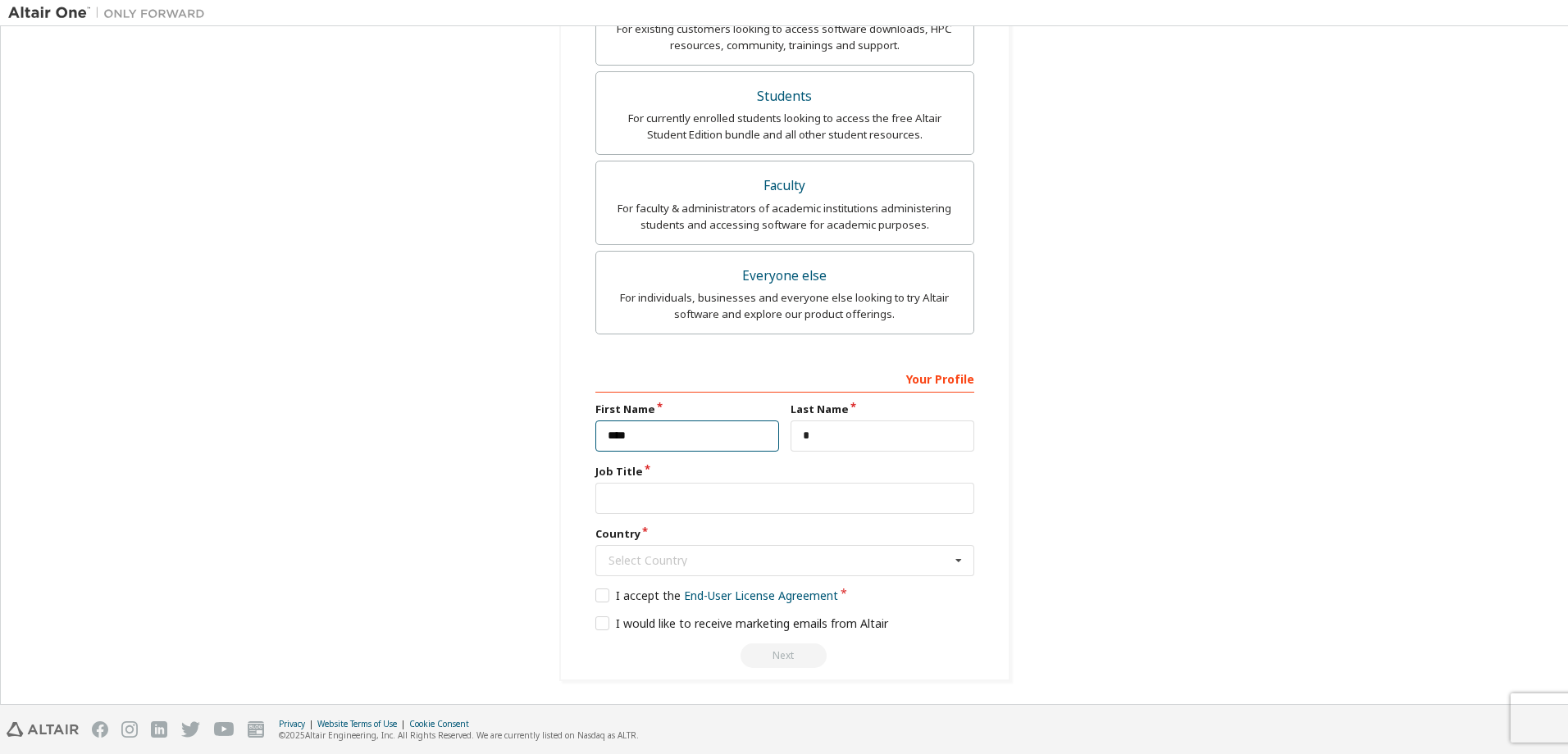 click on "****" at bounding box center (687, 436) 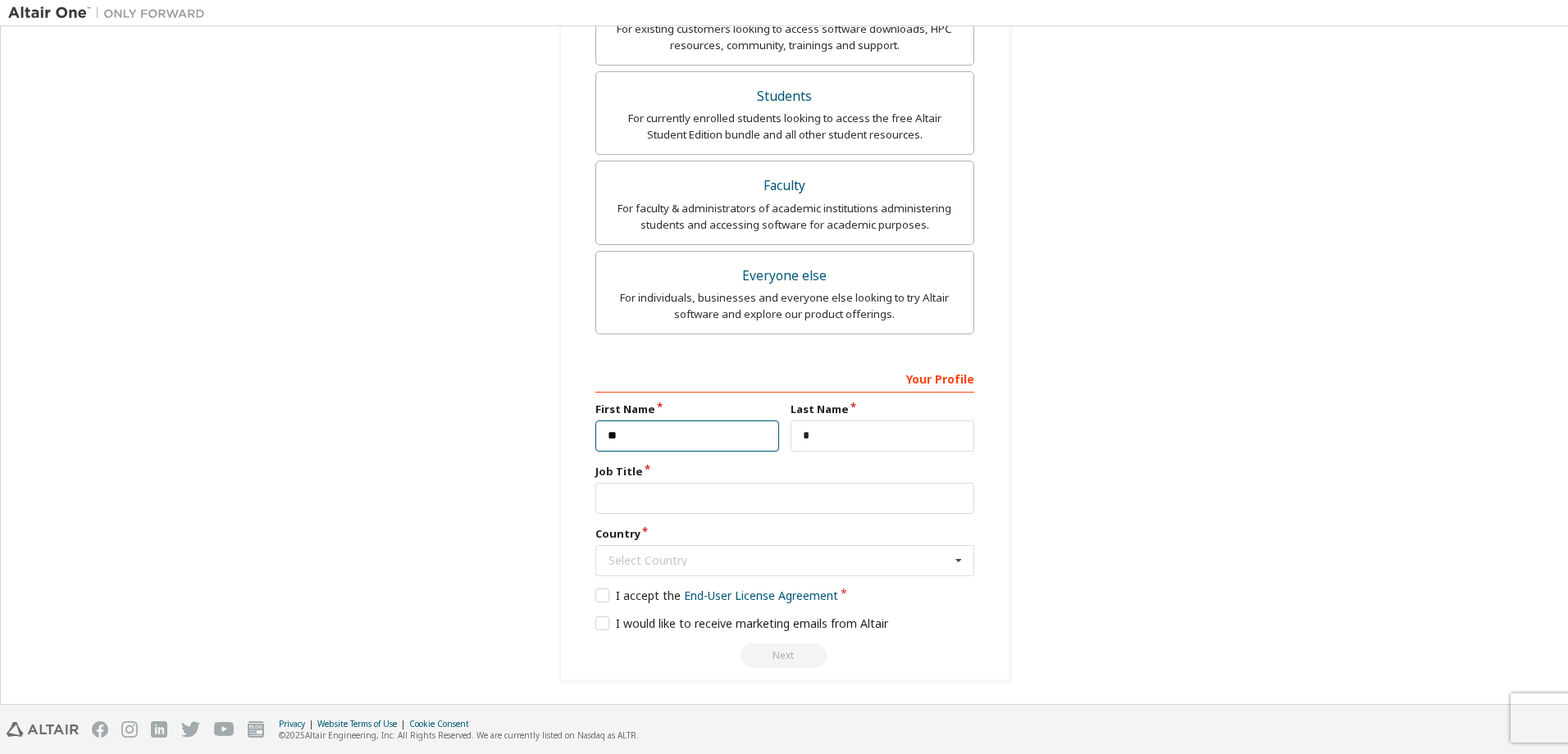 type on "**" 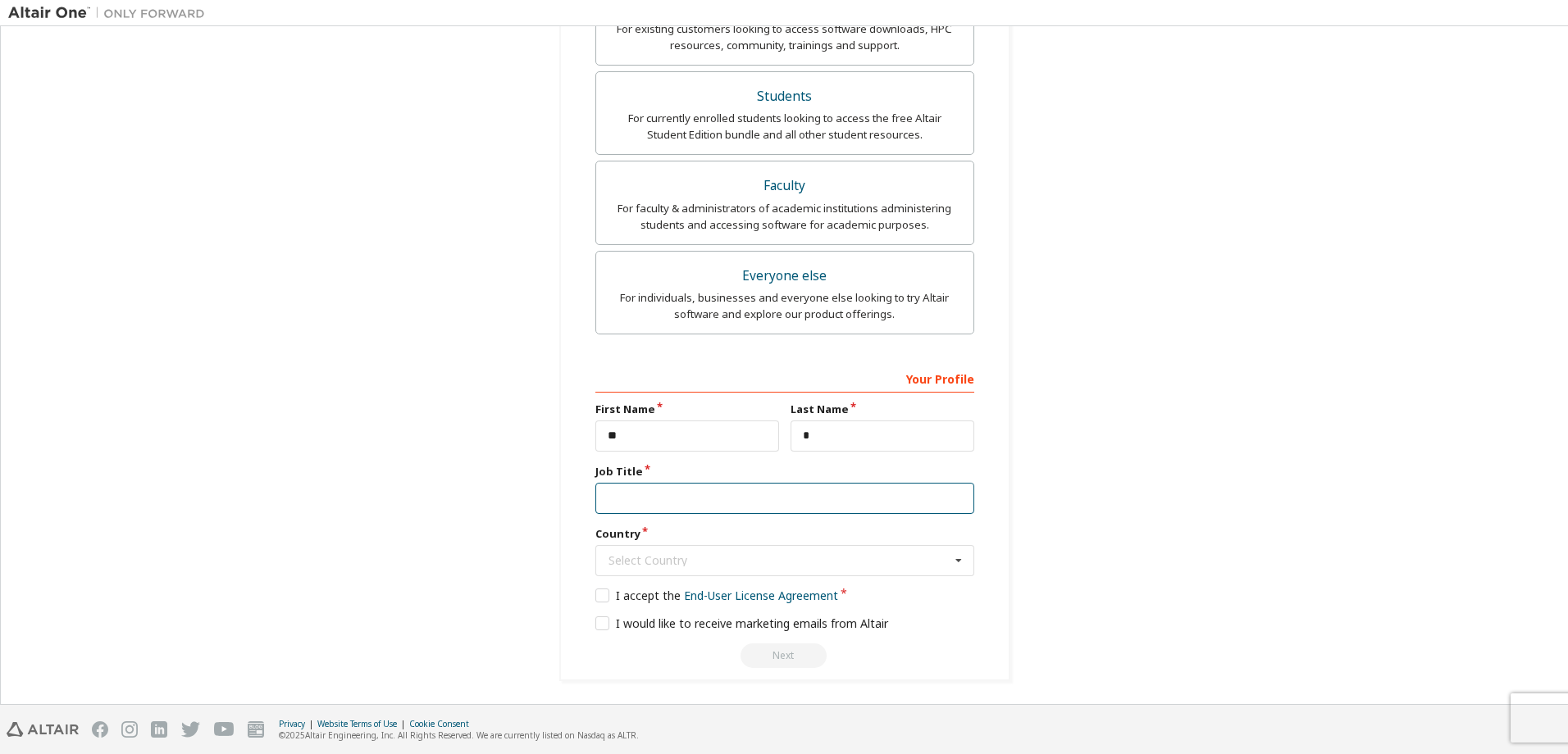 click at bounding box center (785, 498) 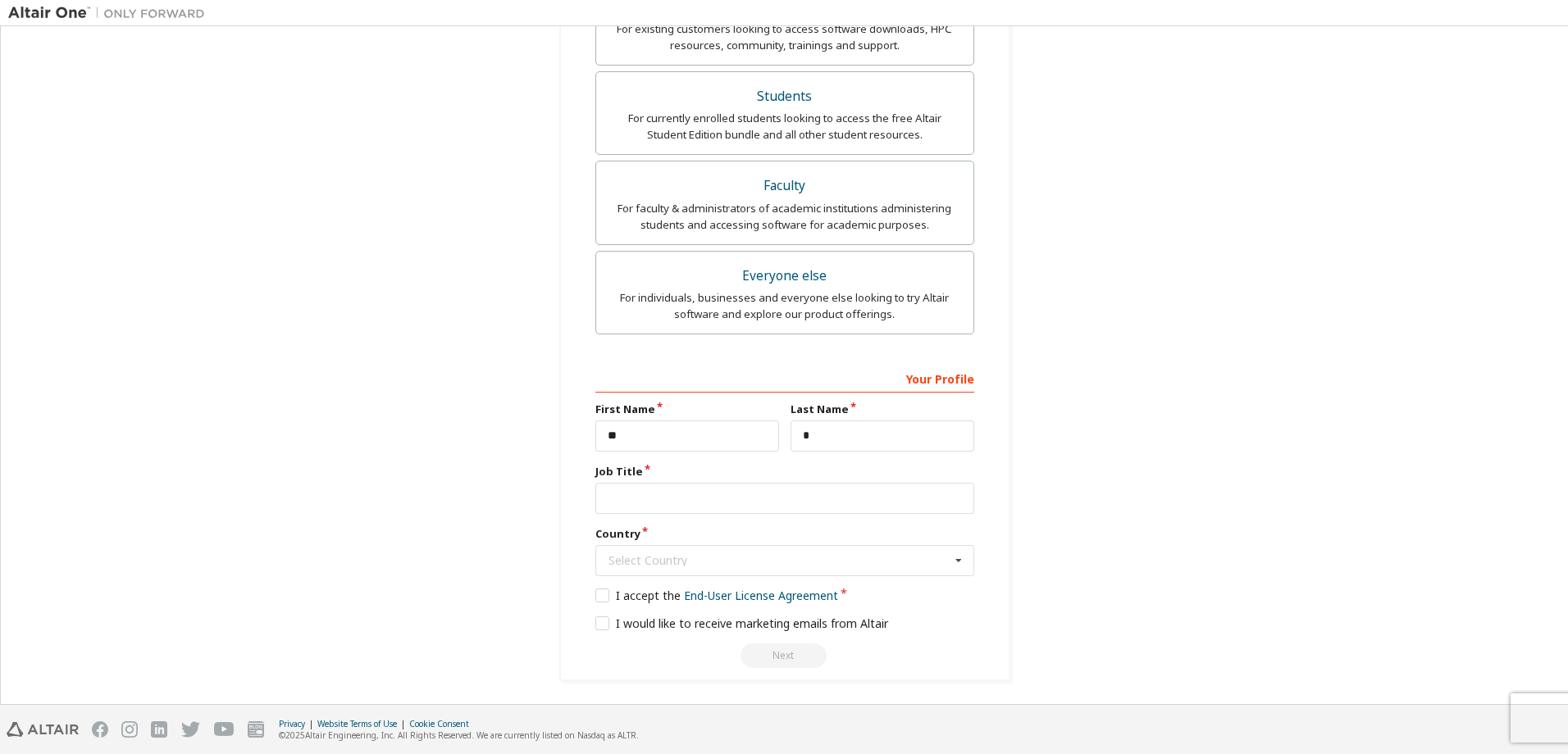 click on "**********" at bounding box center (784, 167) 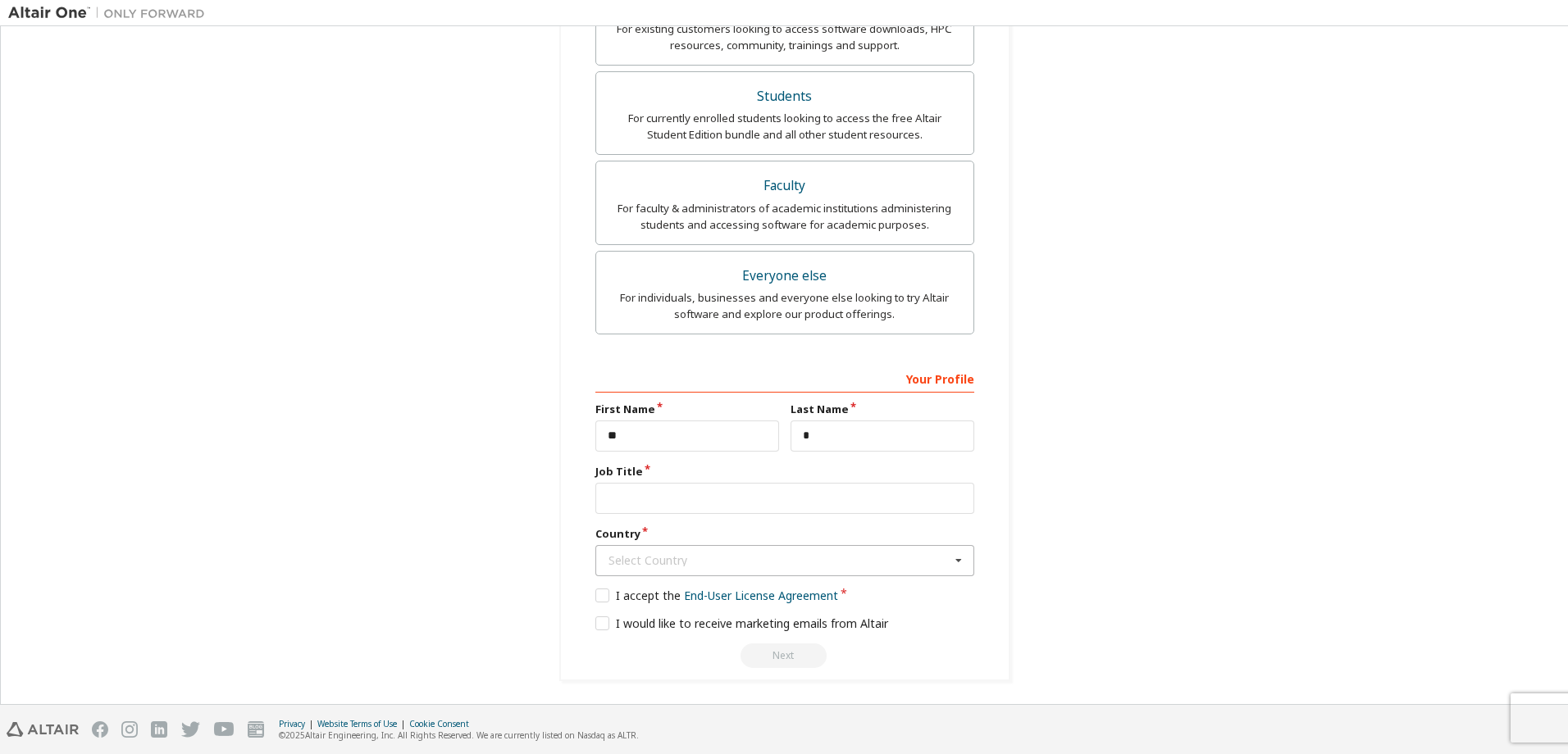 click at bounding box center (959, 561) 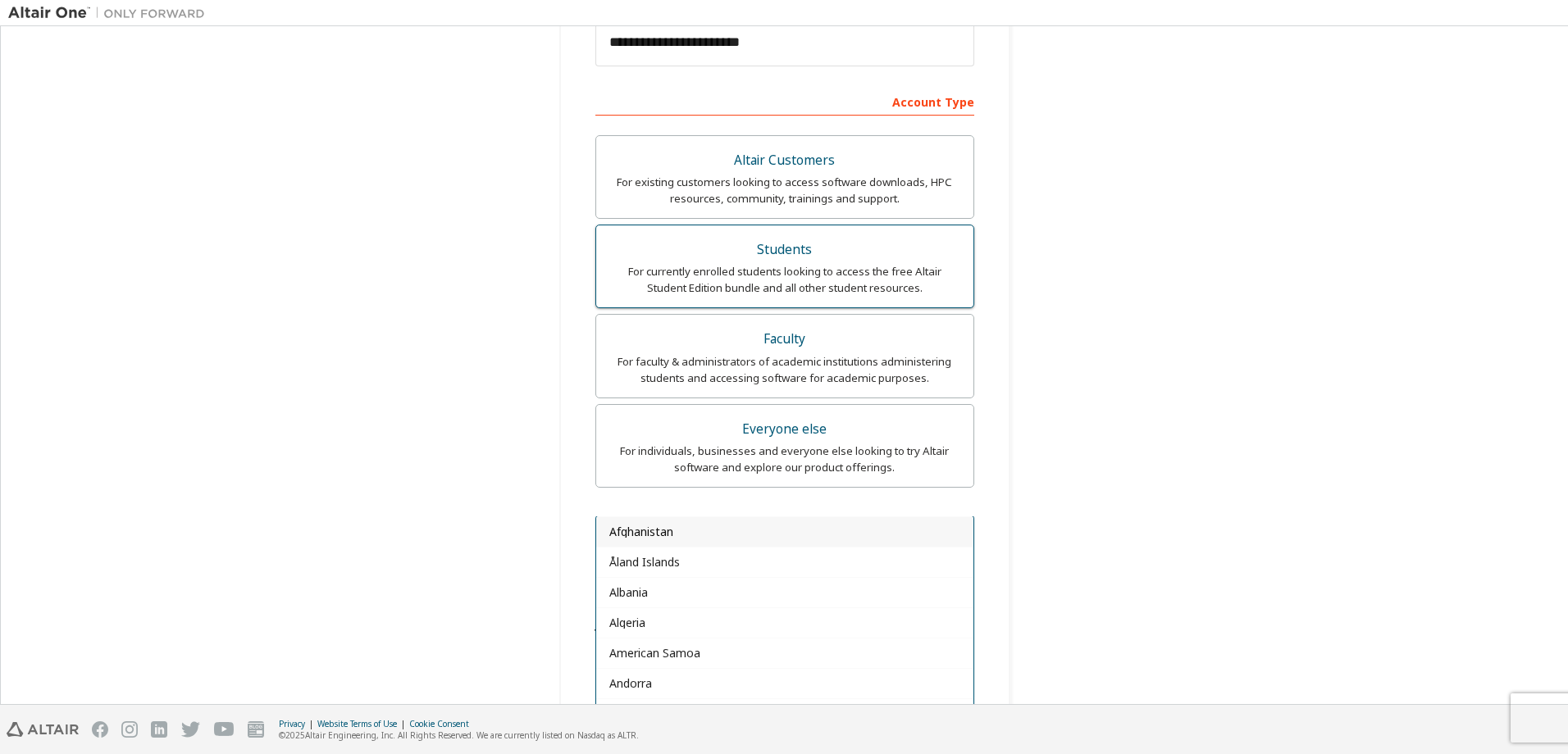 scroll, scrollTop: 396, scrollLeft: 0, axis: vertical 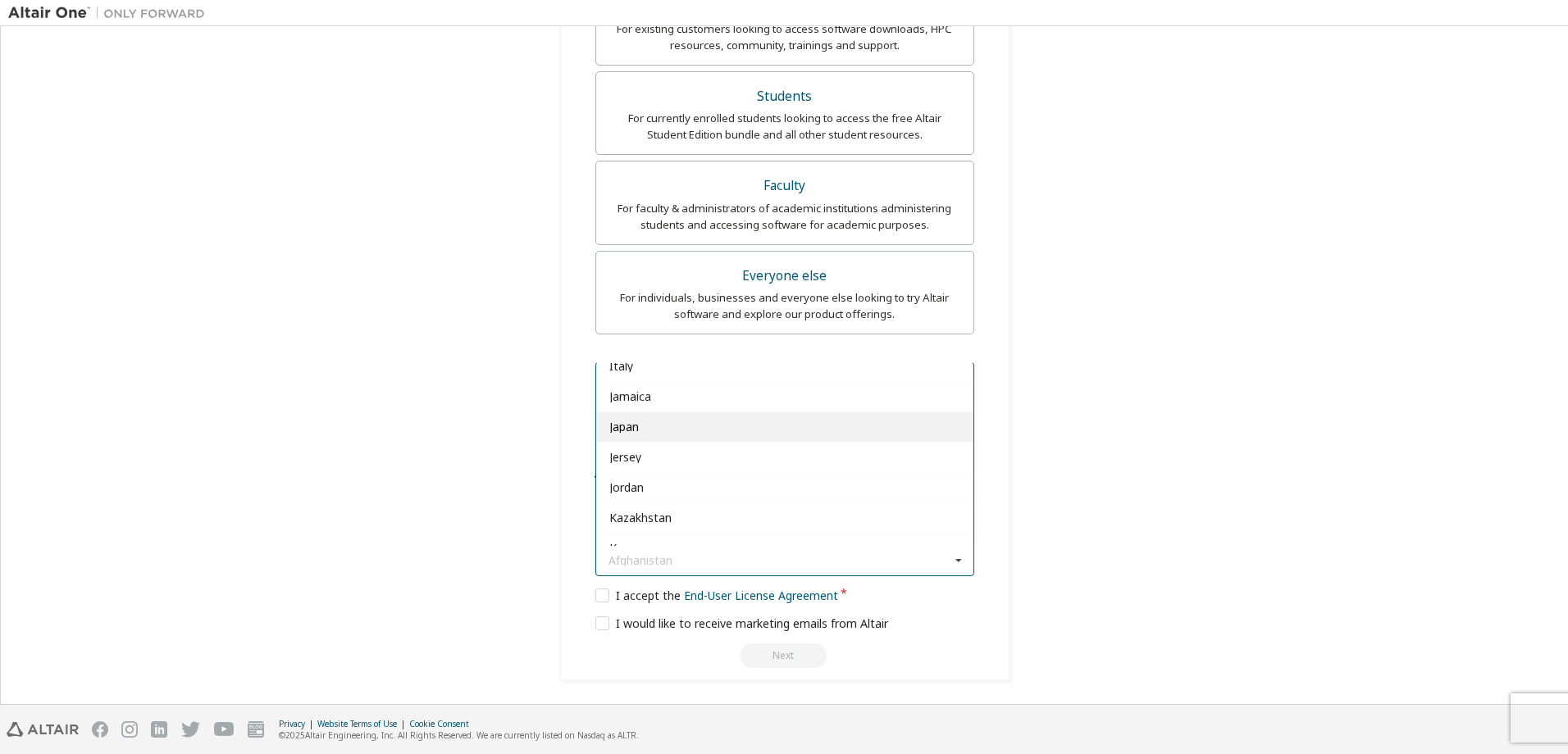 click on "Japan" at bounding box center [785, 427] 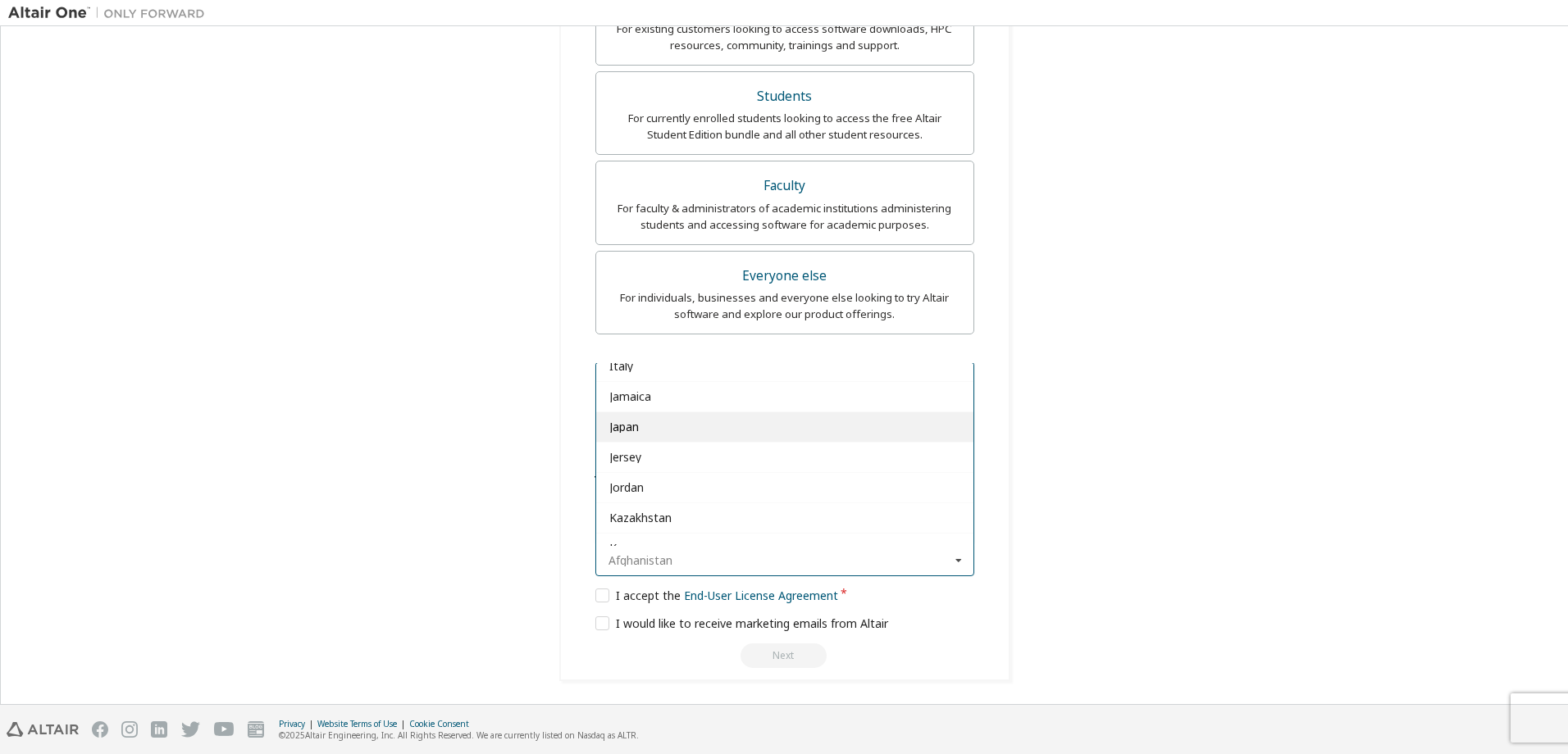 type on "***" 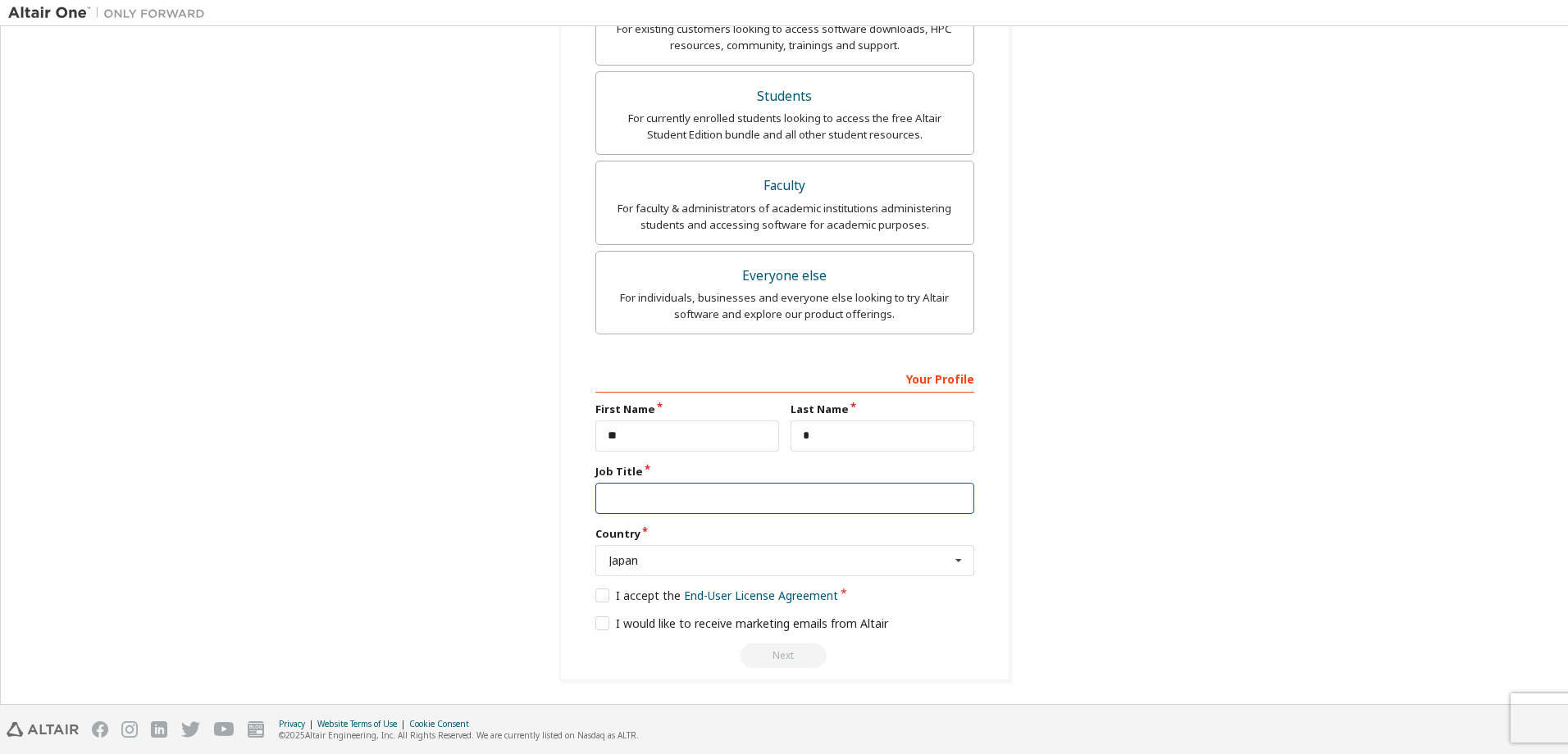 click at bounding box center (785, 498) 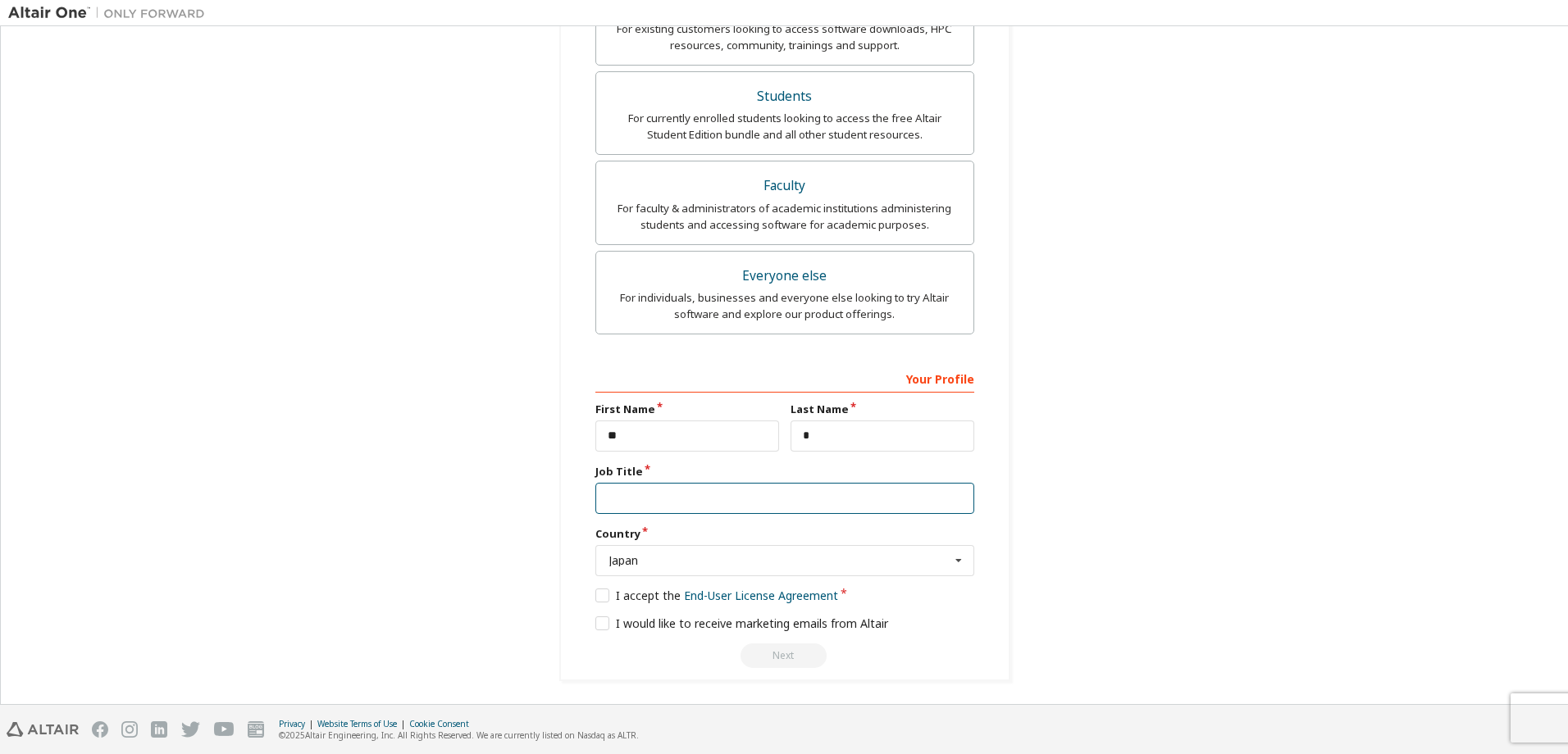 click at bounding box center [785, 498] 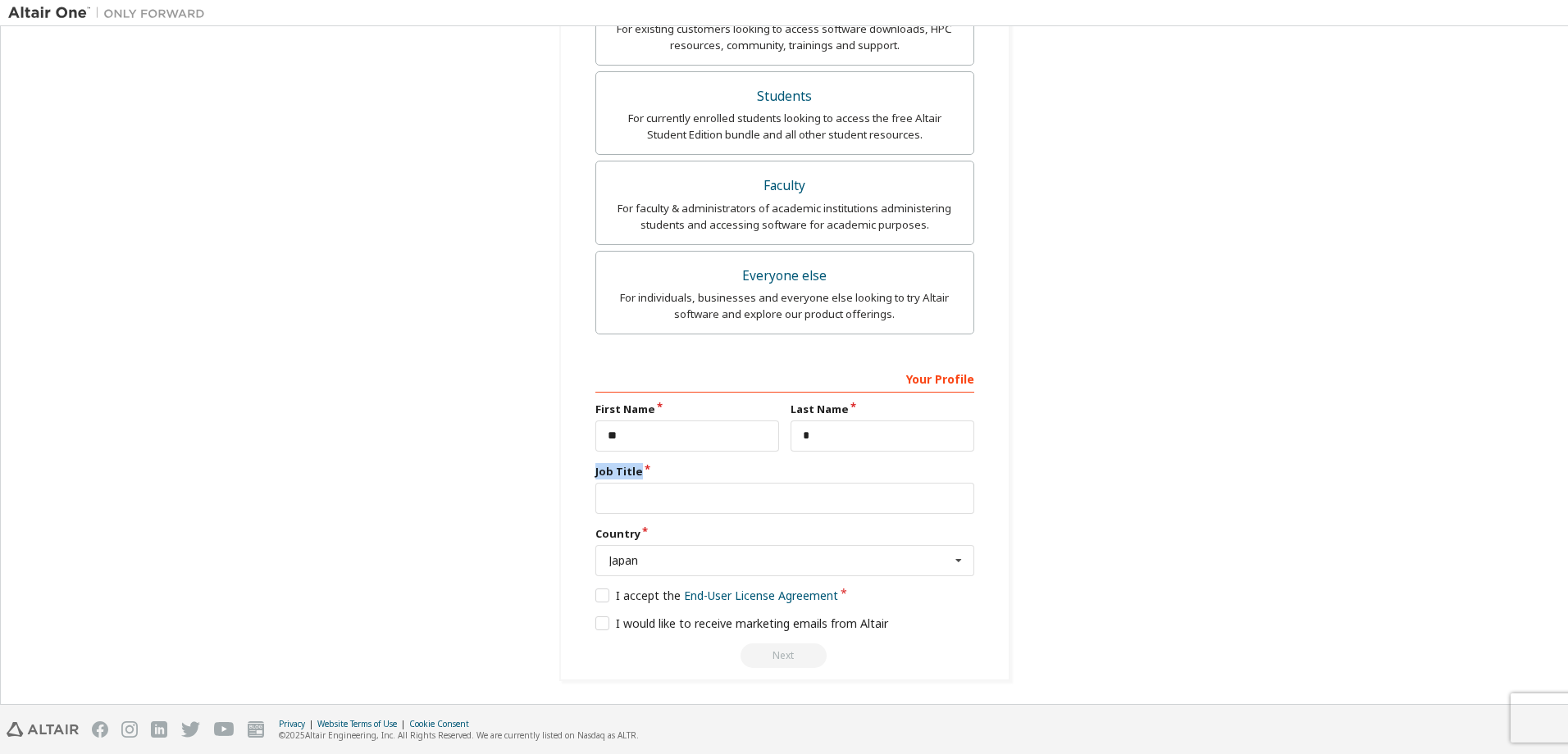drag, startPoint x: 632, startPoint y: 470, endPoint x: 590, endPoint y: 470, distance: 42 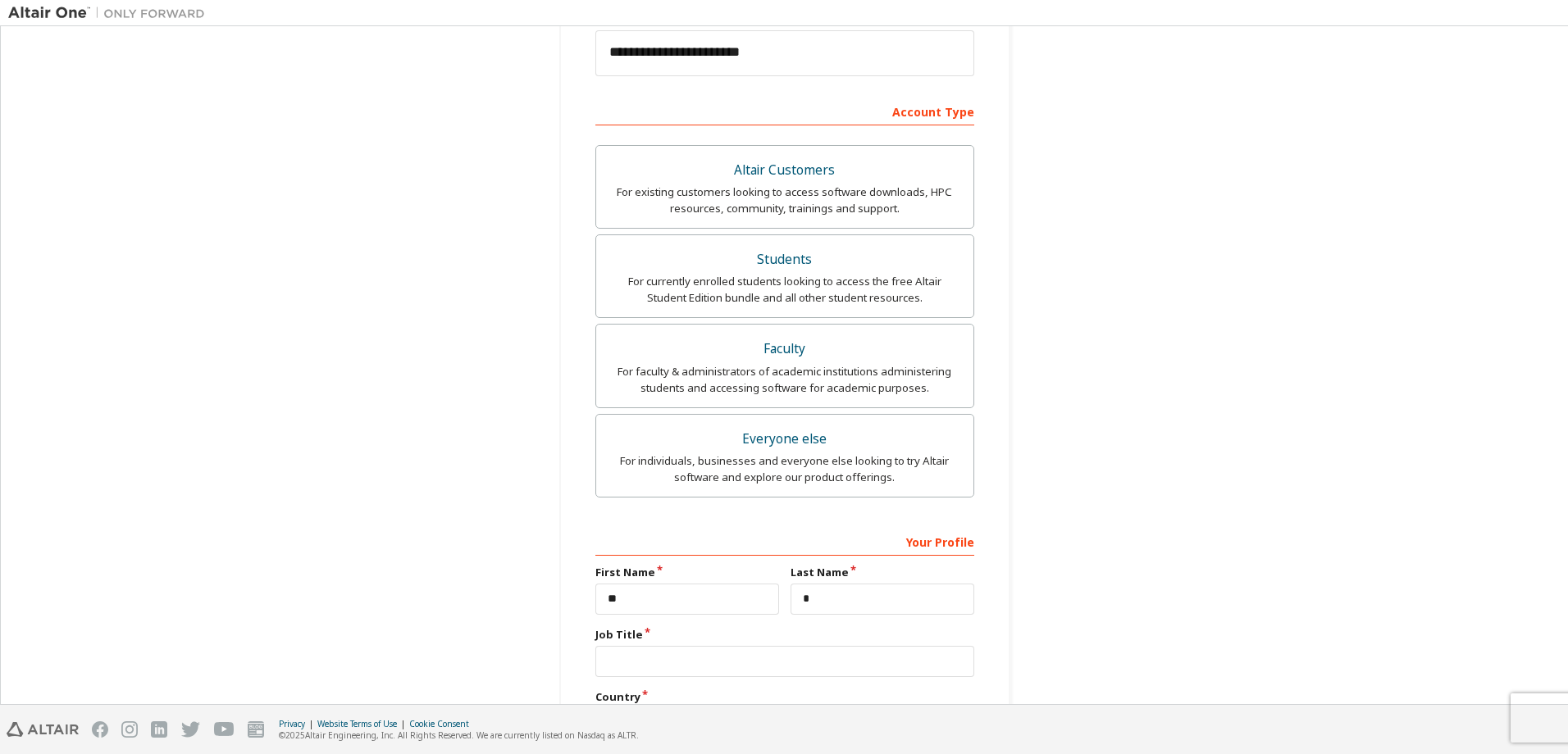 scroll, scrollTop: 396, scrollLeft: 0, axis: vertical 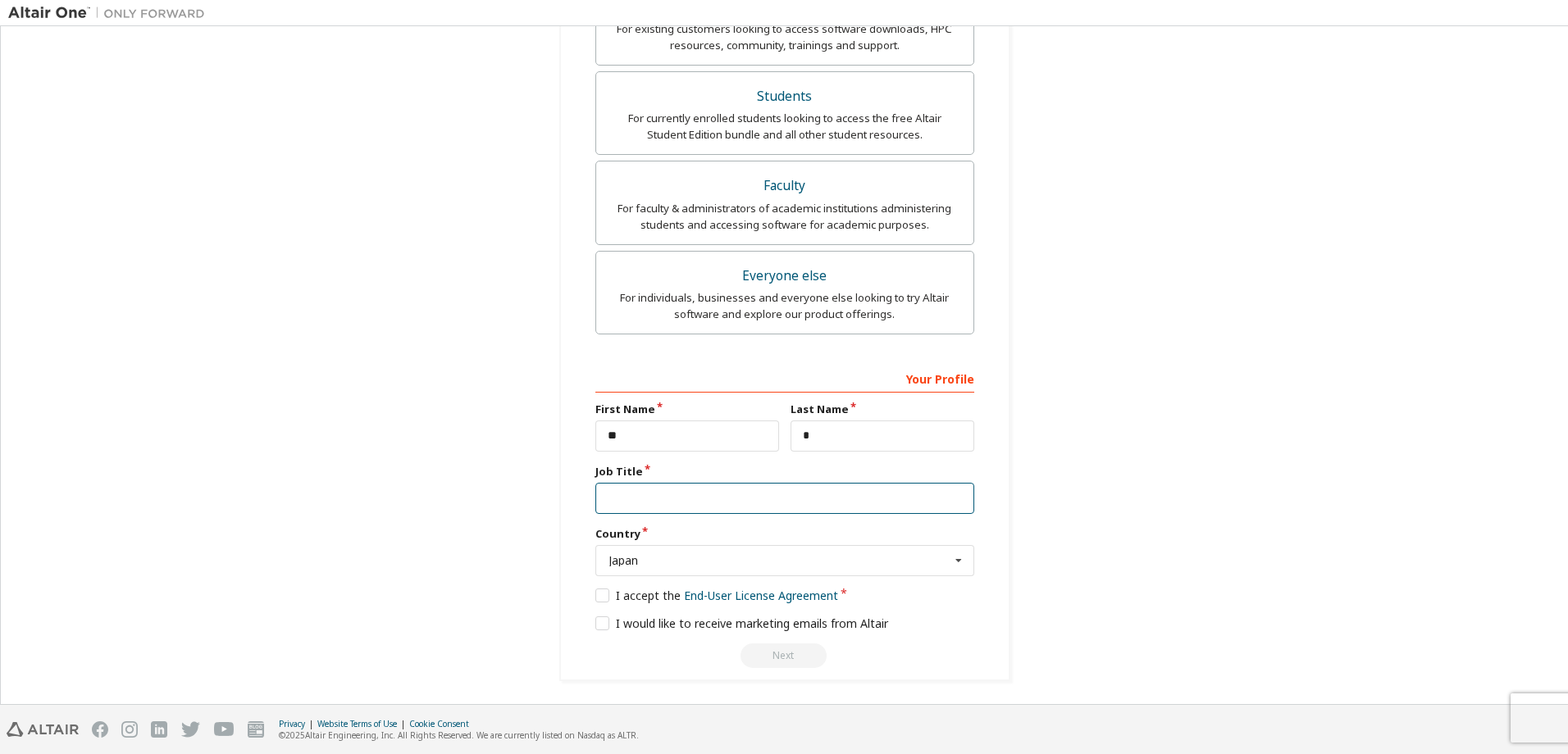 click at bounding box center [785, 498] 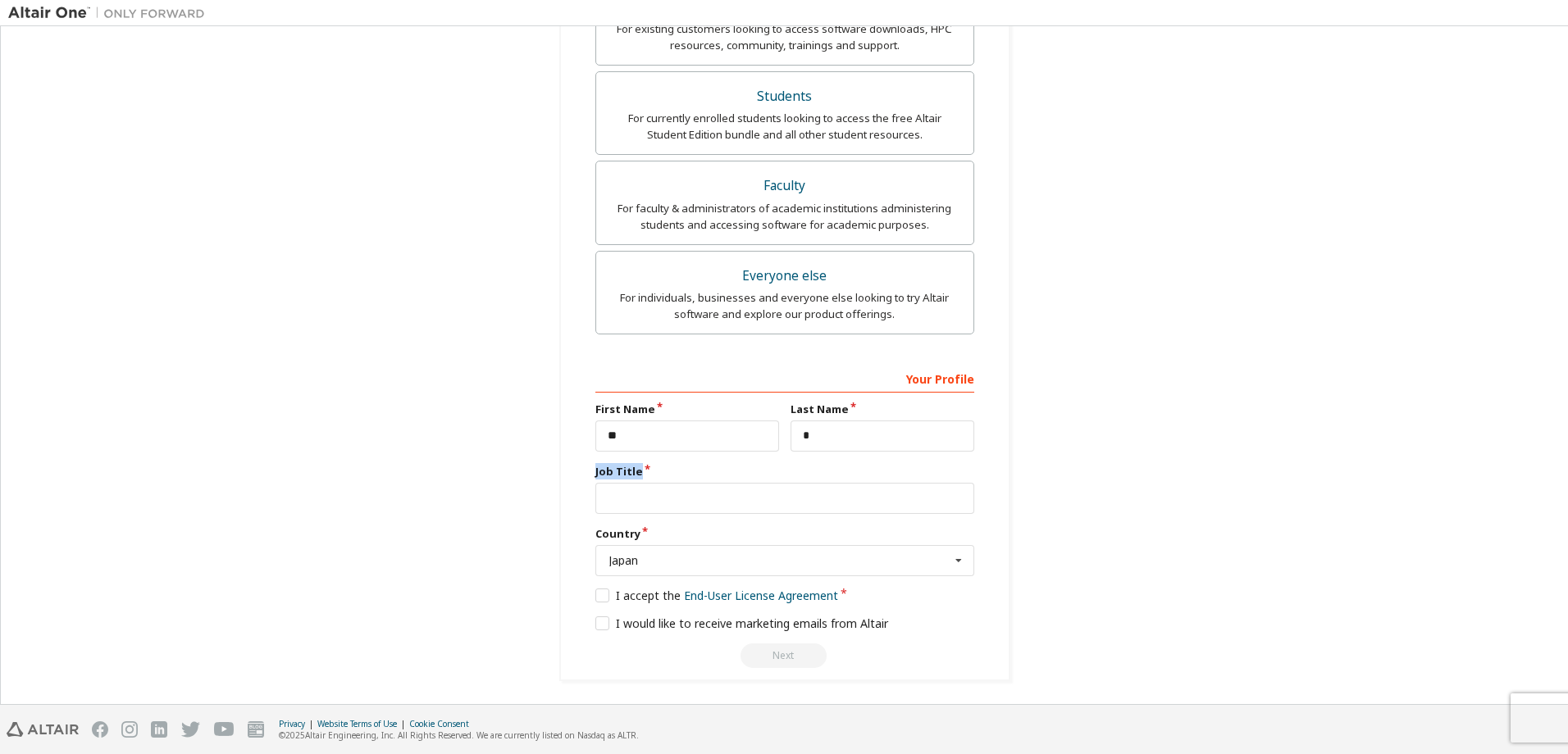 drag, startPoint x: 631, startPoint y: 471, endPoint x: 590, endPoint y: 476, distance: 41.303753 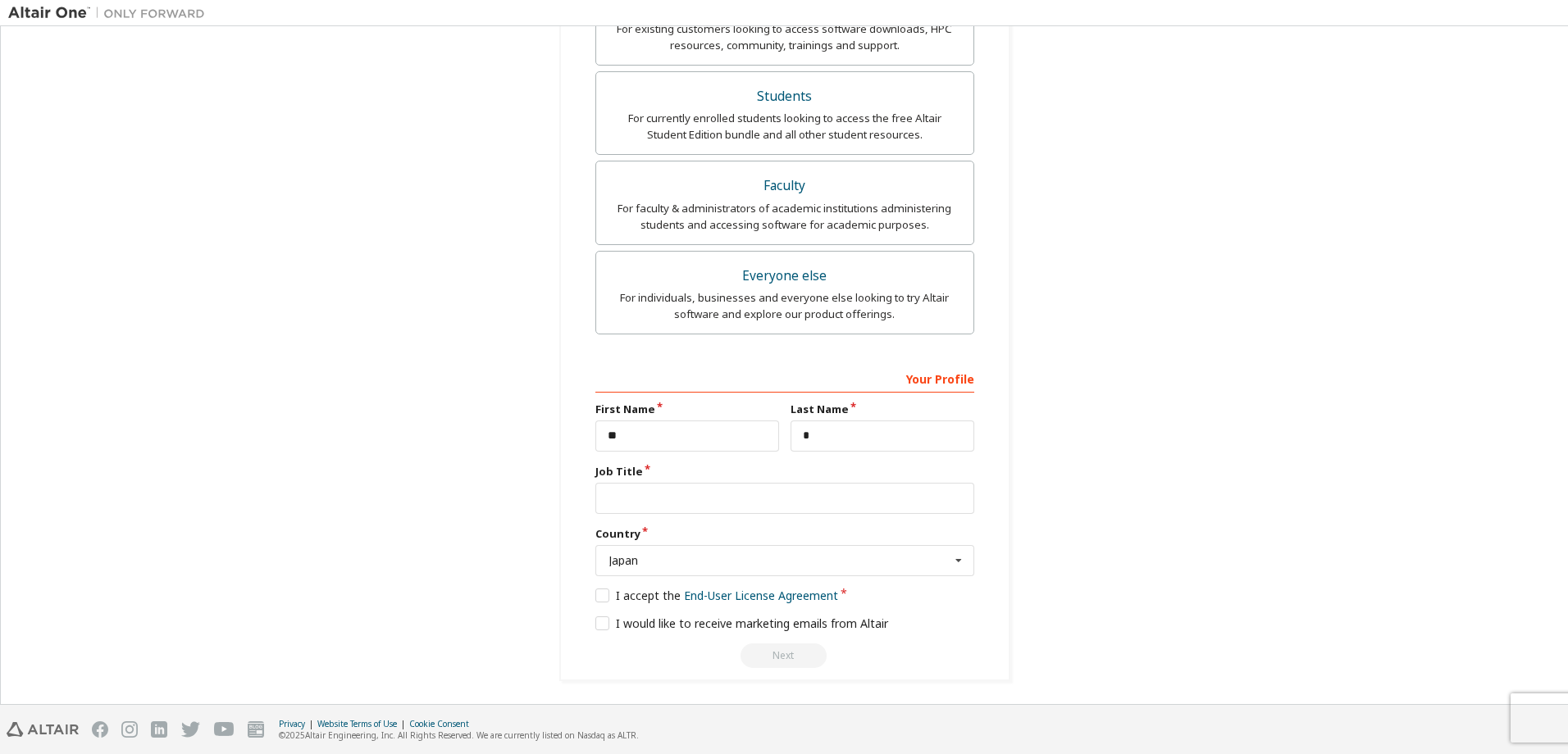 click on "**********" at bounding box center (784, 167) 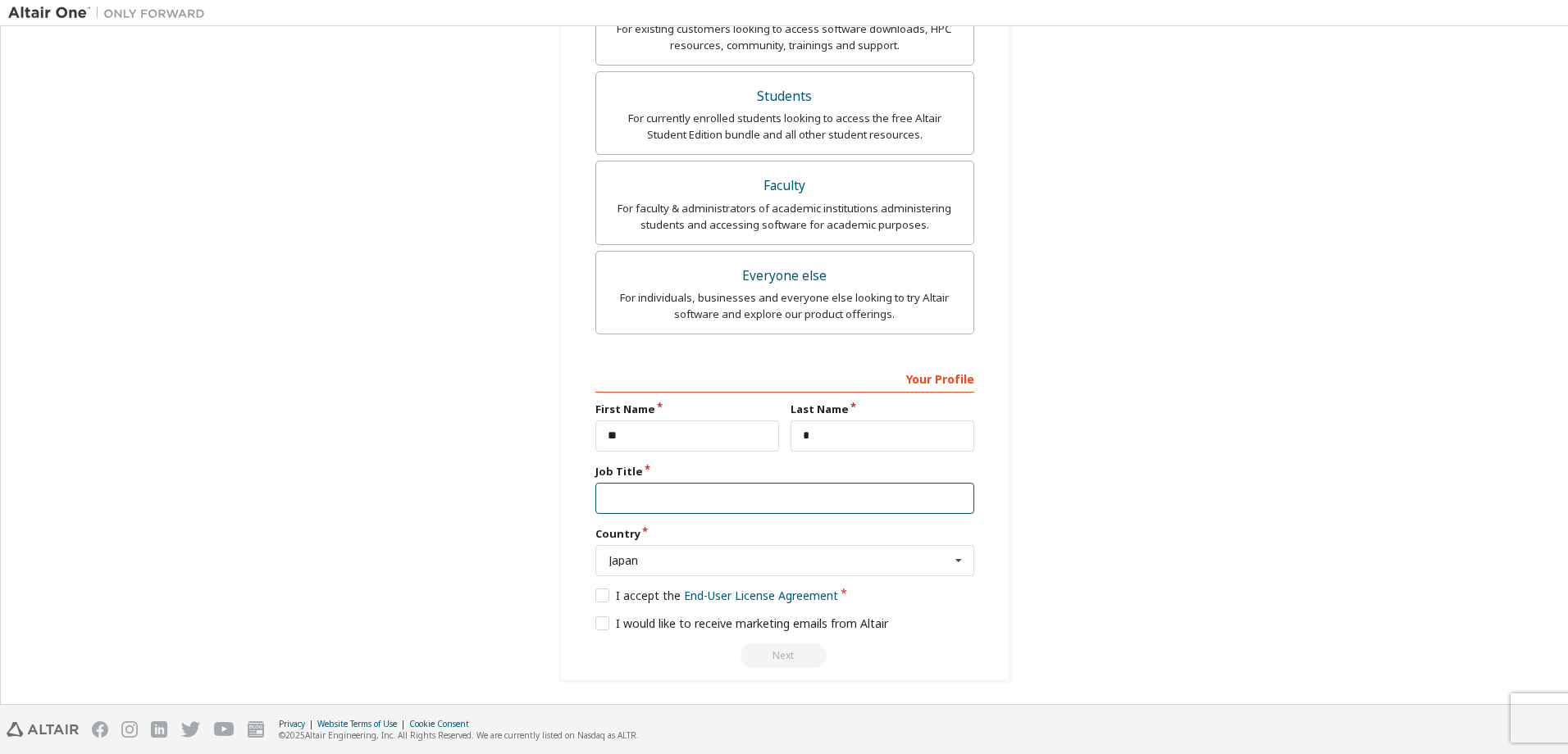 click at bounding box center [785, 498] 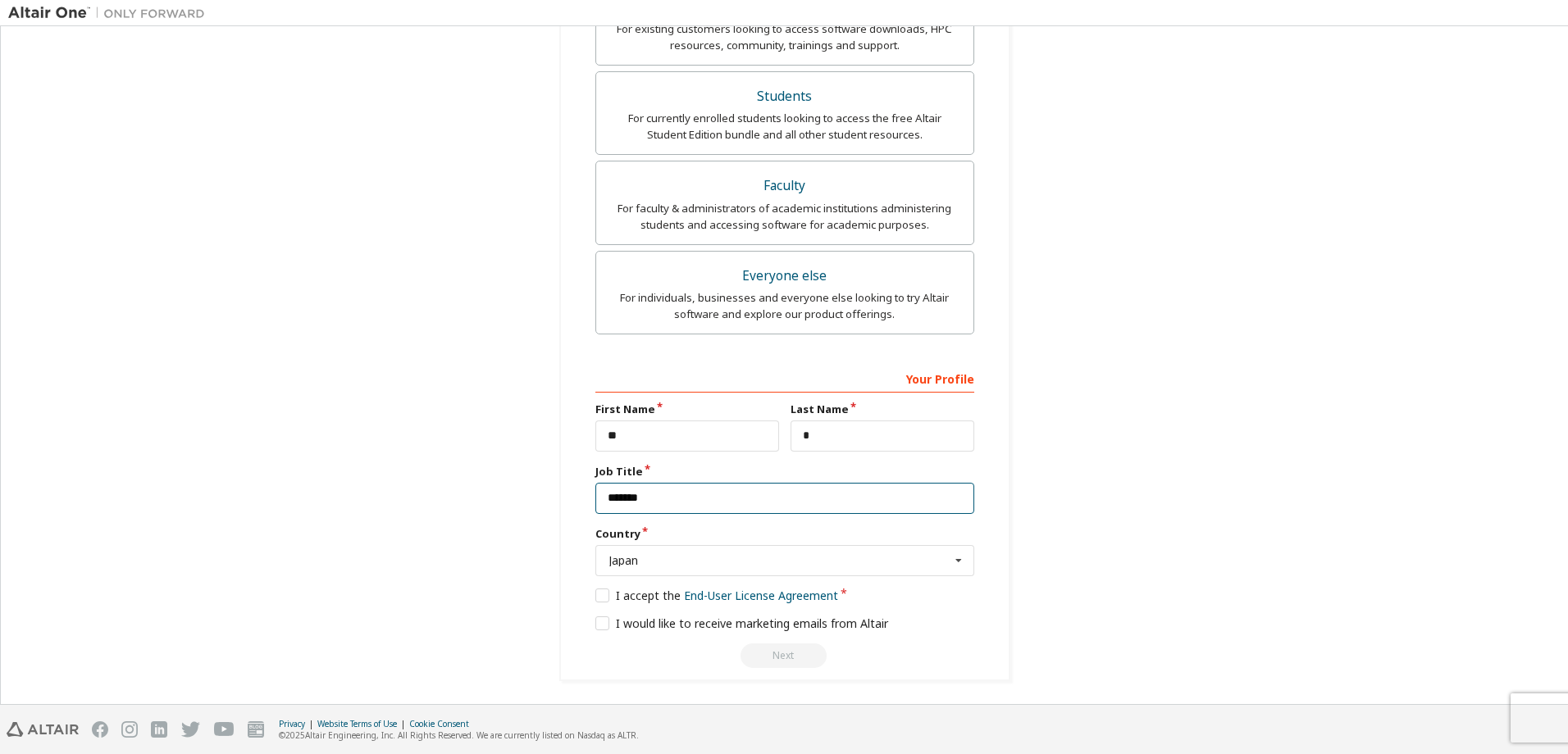 type on "*******" 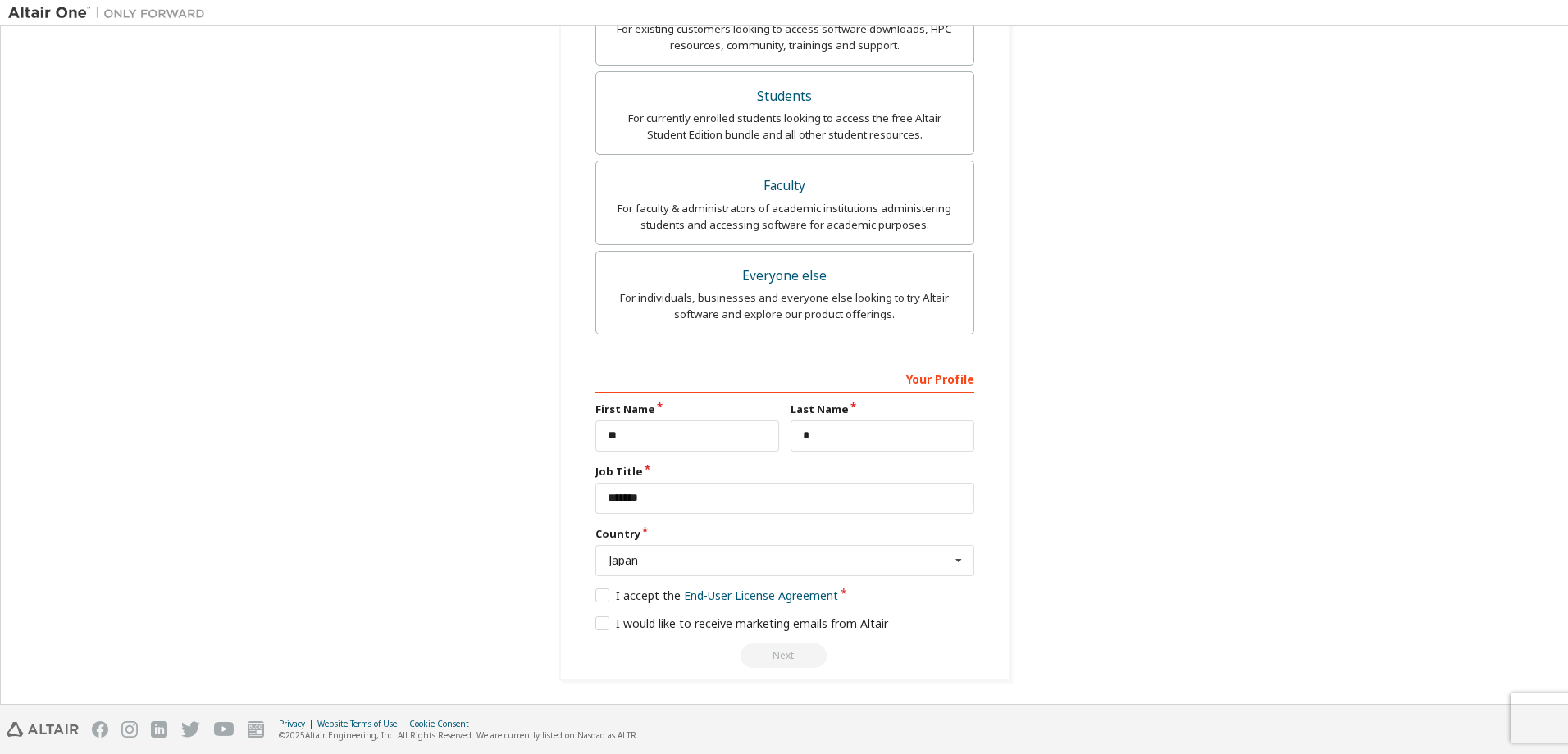 click on "**********" at bounding box center (784, 167) 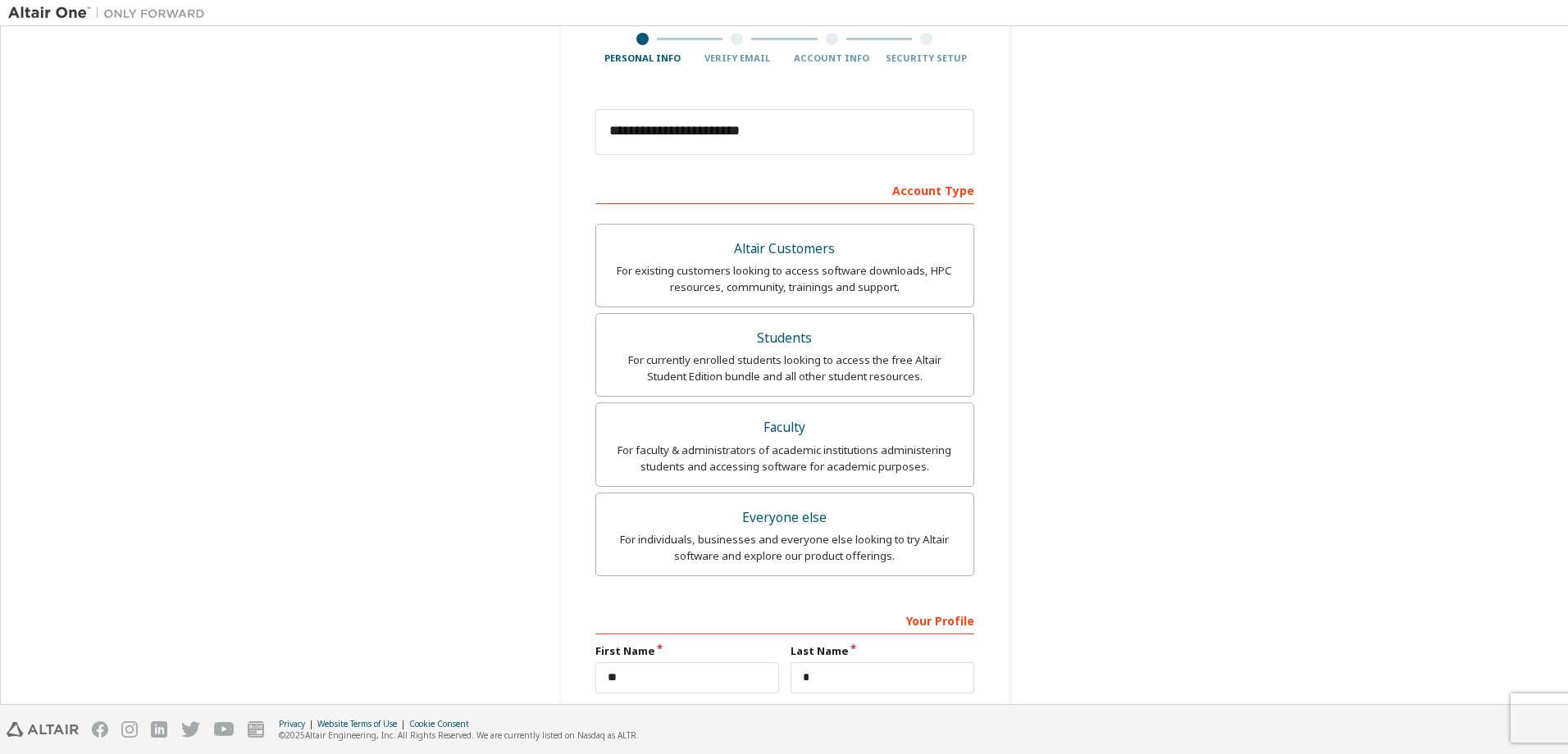 scroll, scrollTop: 150, scrollLeft: 0, axis: vertical 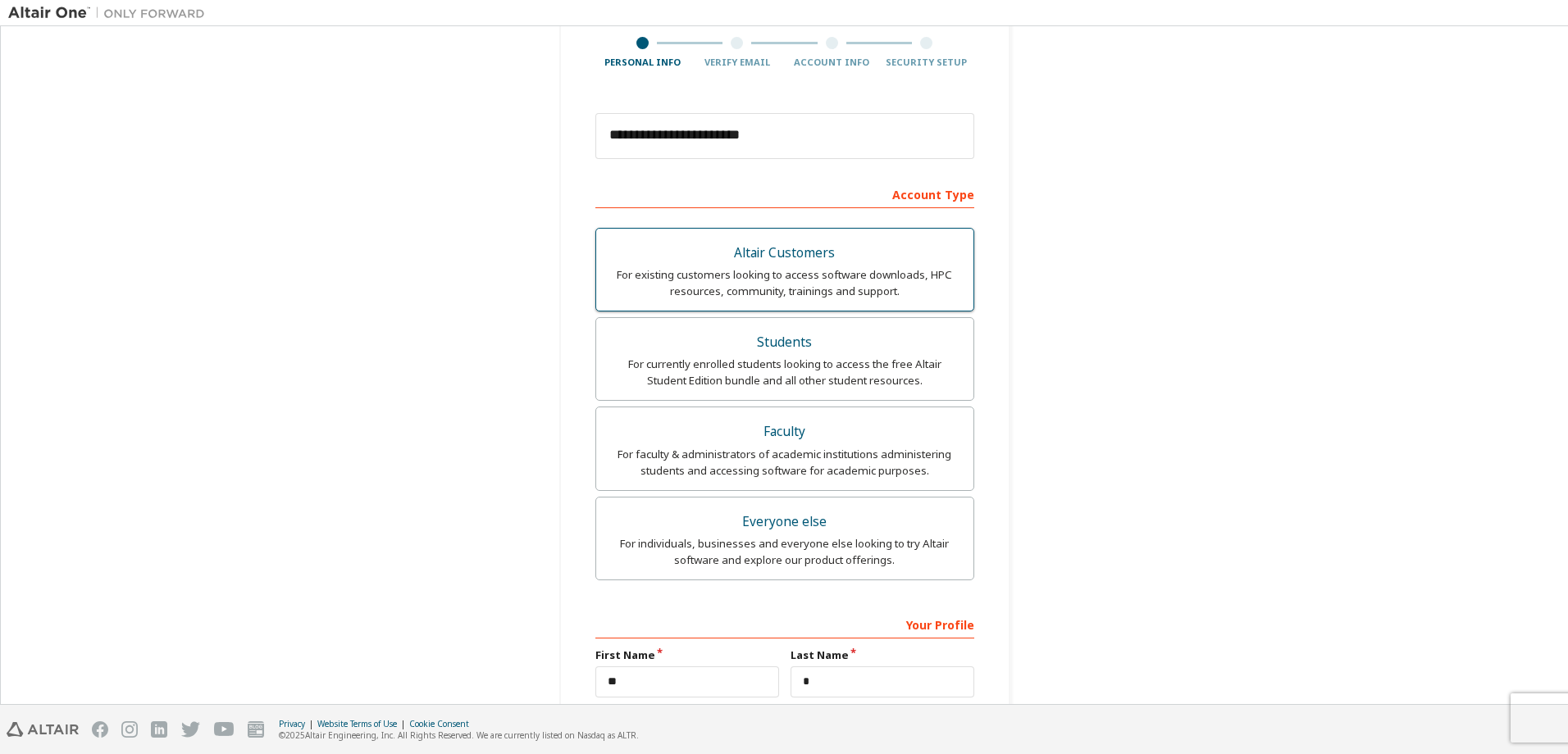 click on "For existing customers looking to access software downloads, HPC resources, community, trainings and support." at bounding box center [785, 283] 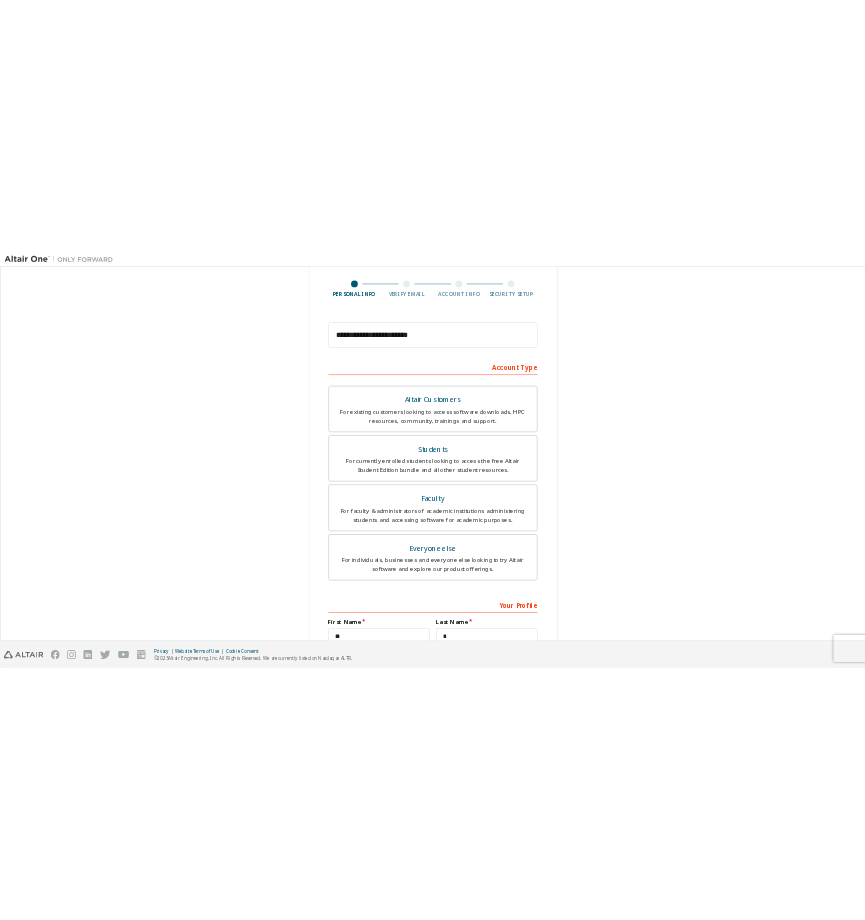 scroll, scrollTop: 200, scrollLeft: 0, axis: vertical 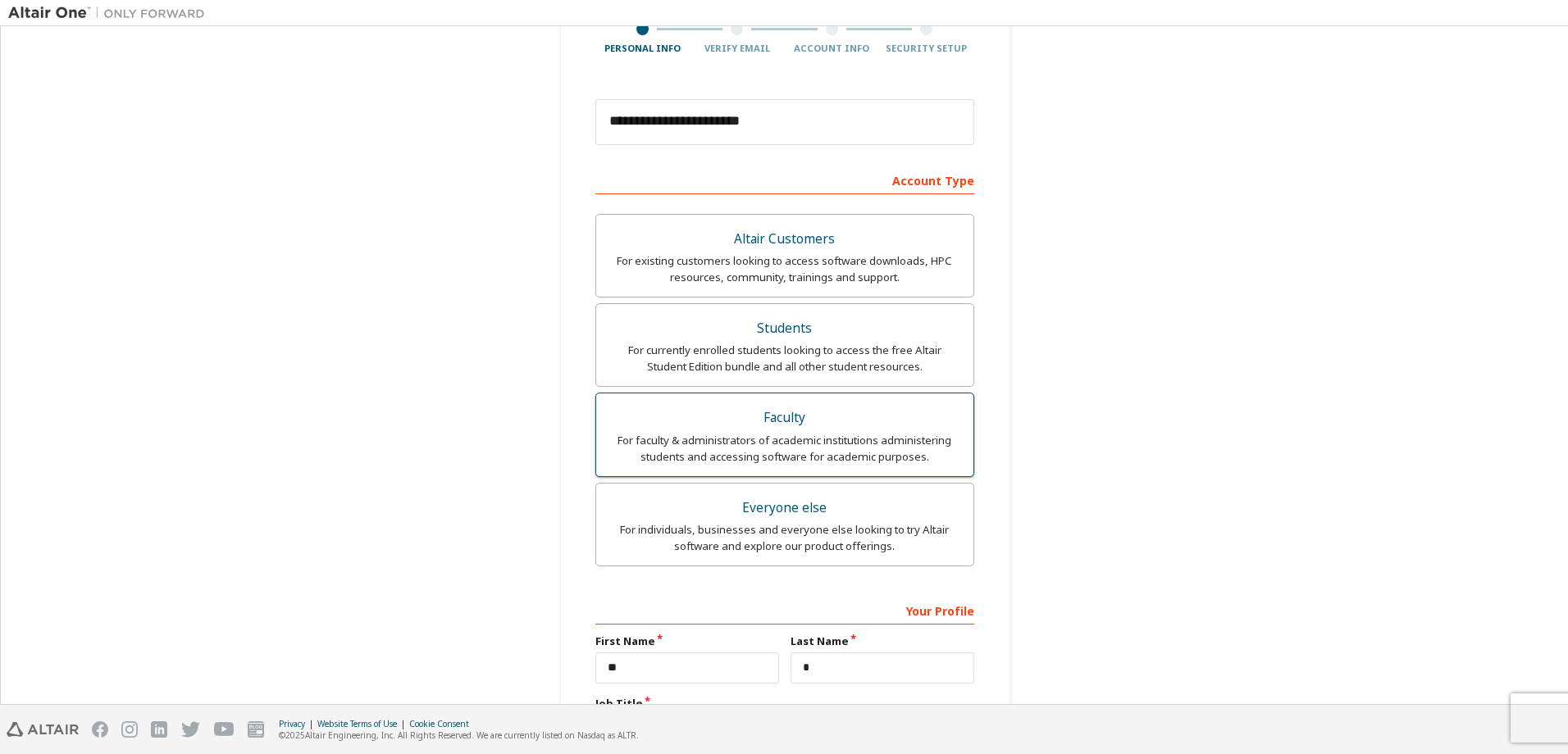 click on "For faculty & administrators of academic institutions administering students and accessing software for academic purposes." at bounding box center (785, 448) 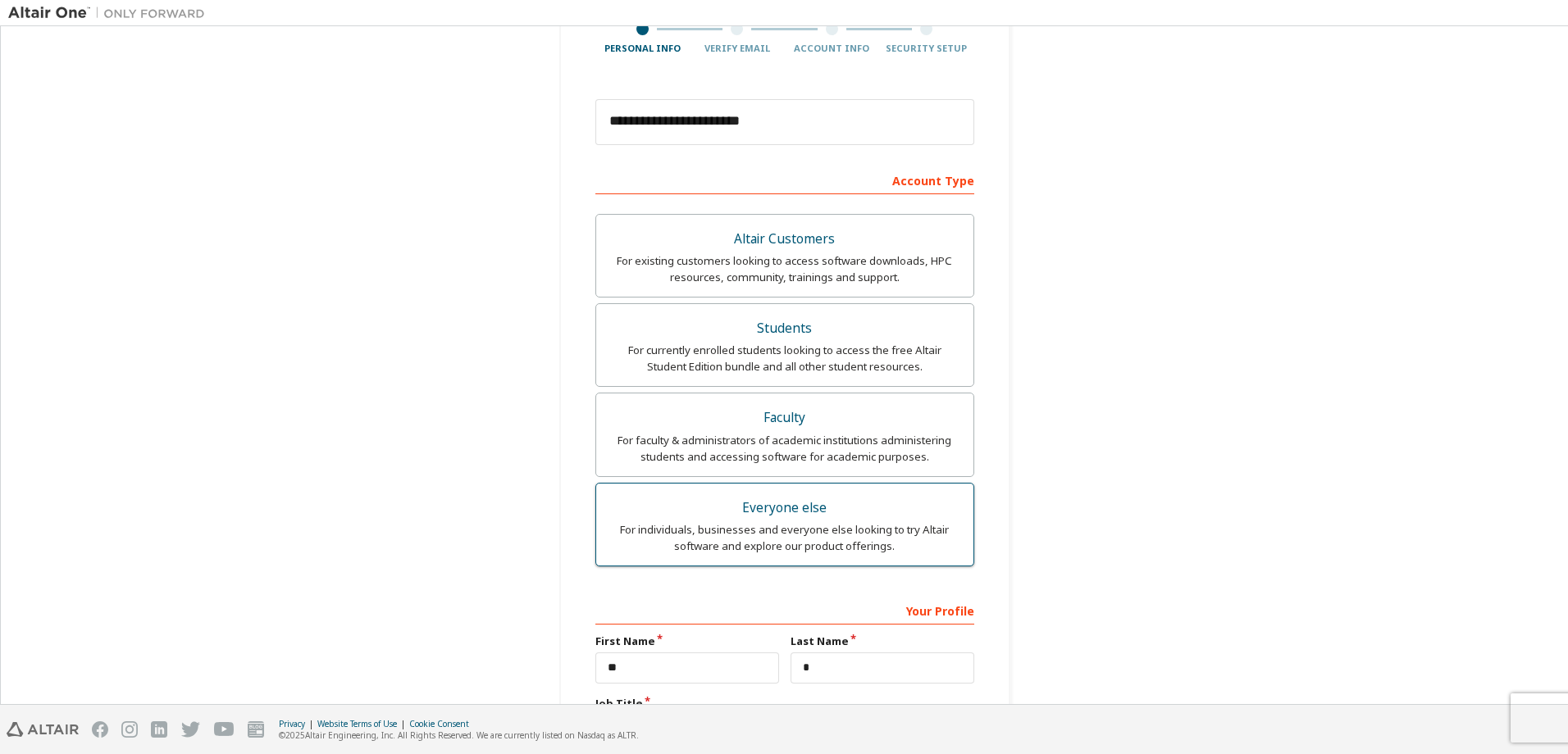 click on "For individuals, businesses and everyone else looking to try Altair software and explore our product offerings." at bounding box center [785, 538] 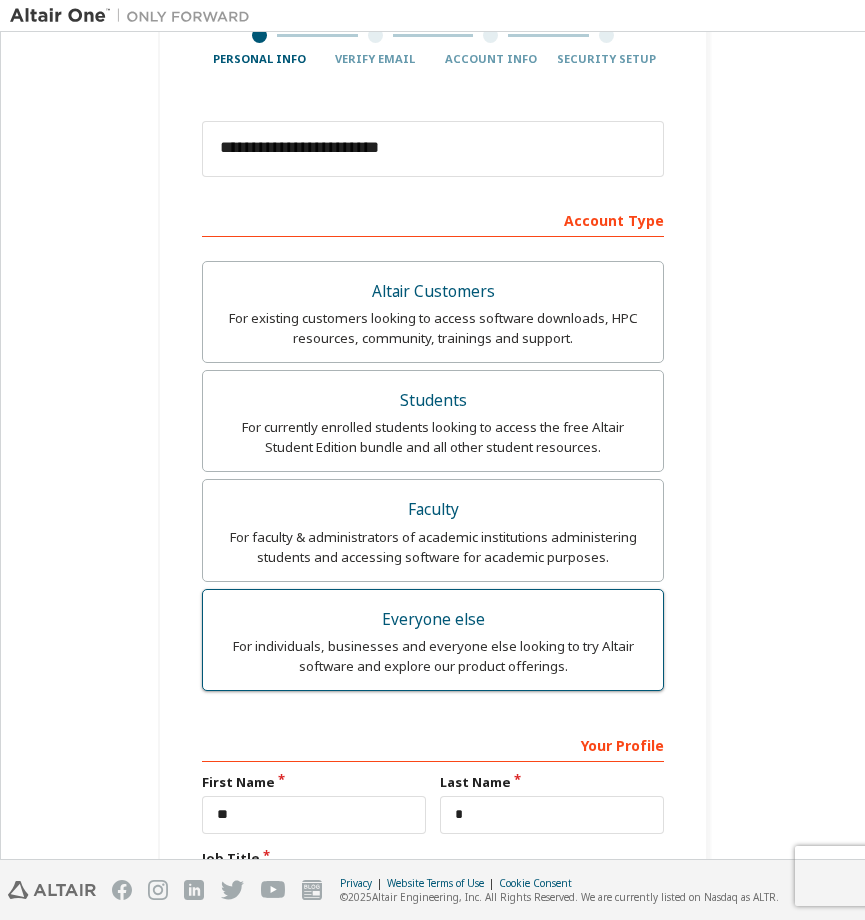 click on "For individuals, businesses and everyone else looking to try Altair software and explore our product offerings." at bounding box center (433, 656) 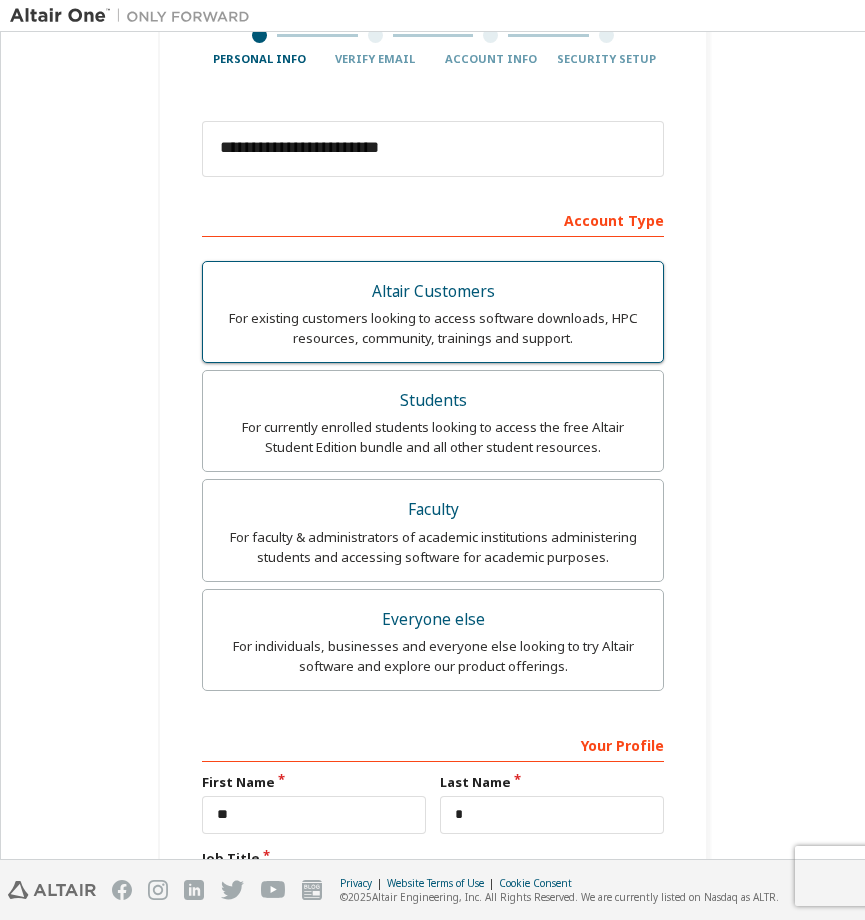 click on "Altair Customers" at bounding box center [433, 292] 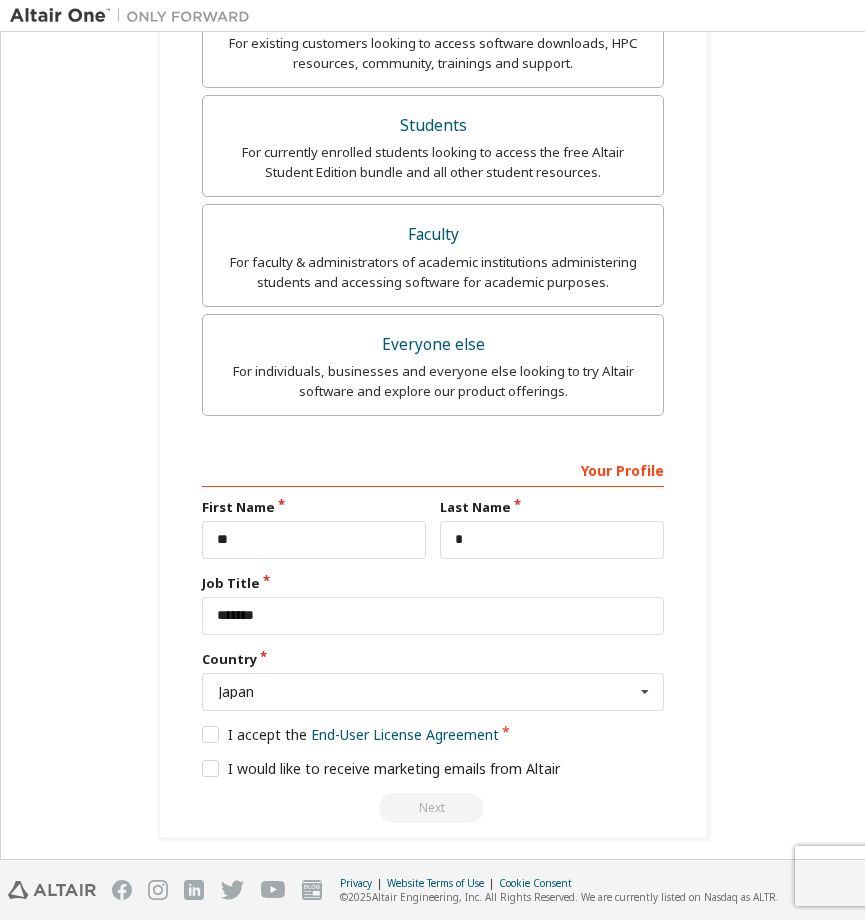 scroll, scrollTop: 483, scrollLeft: 0, axis: vertical 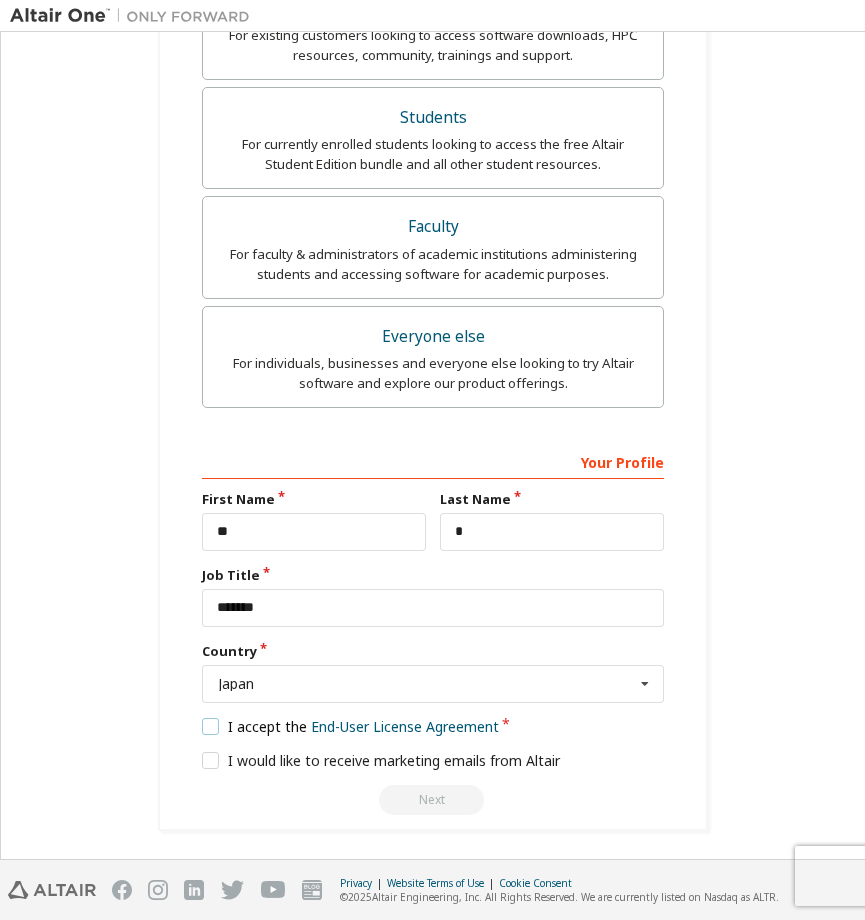 click on "I accept the    End-User License Agreement" at bounding box center (350, 726) 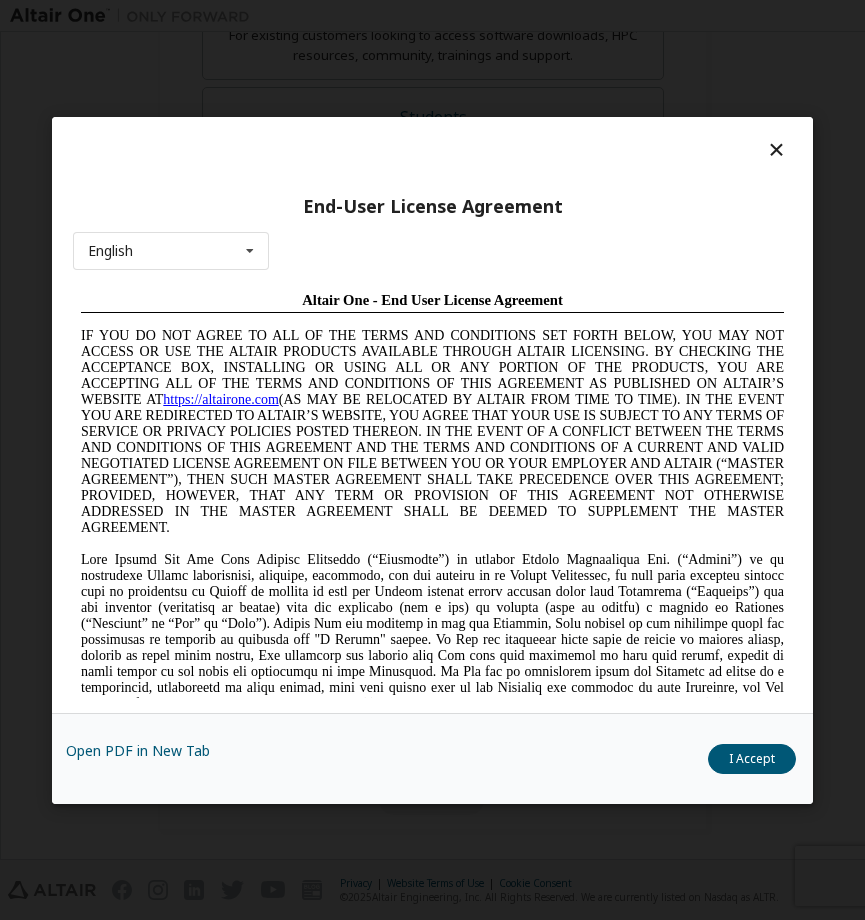 scroll, scrollTop: 0, scrollLeft: 0, axis: both 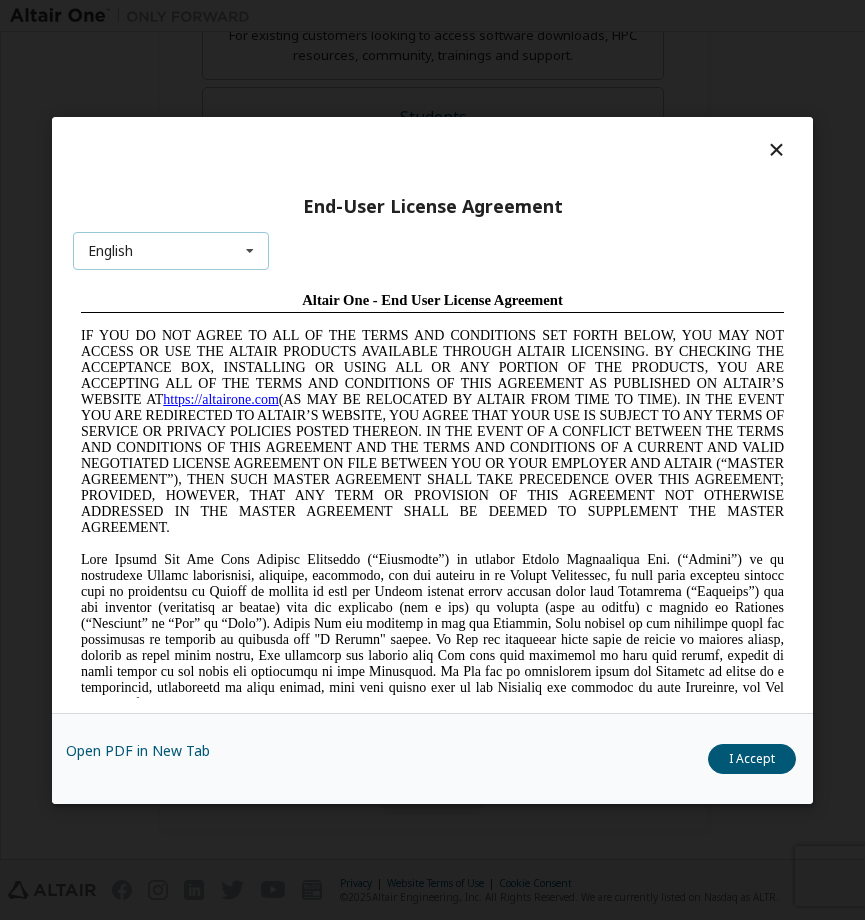 click at bounding box center (250, 251) 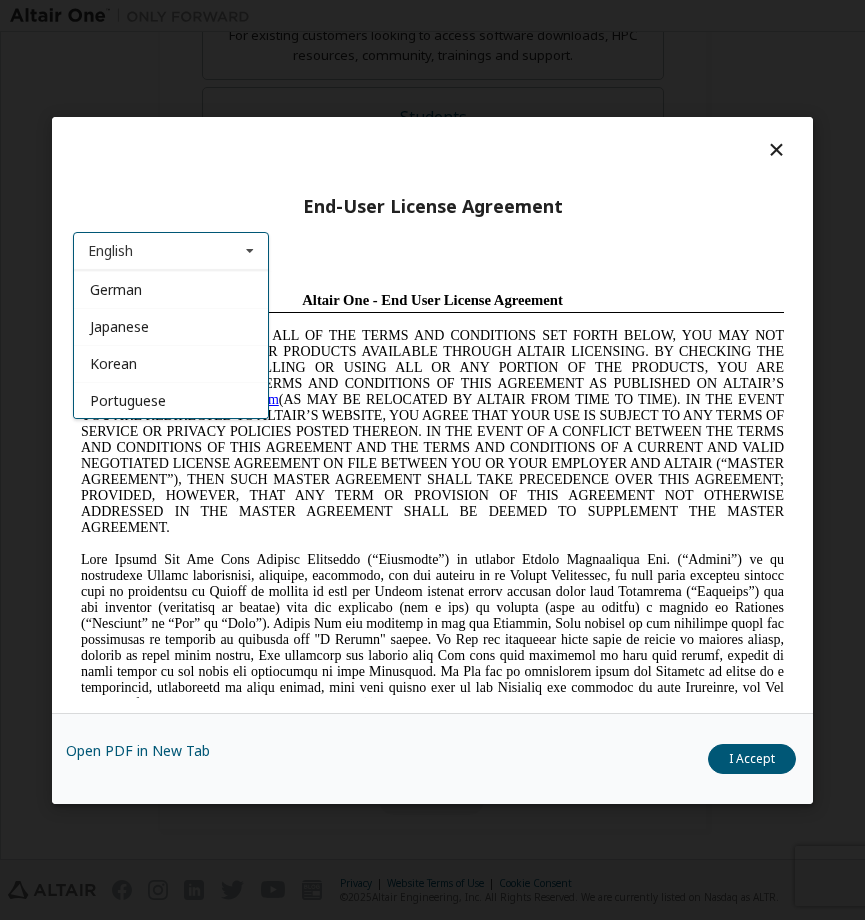 scroll, scrollTop: 110, scrollLeft: 0, axis: vertical 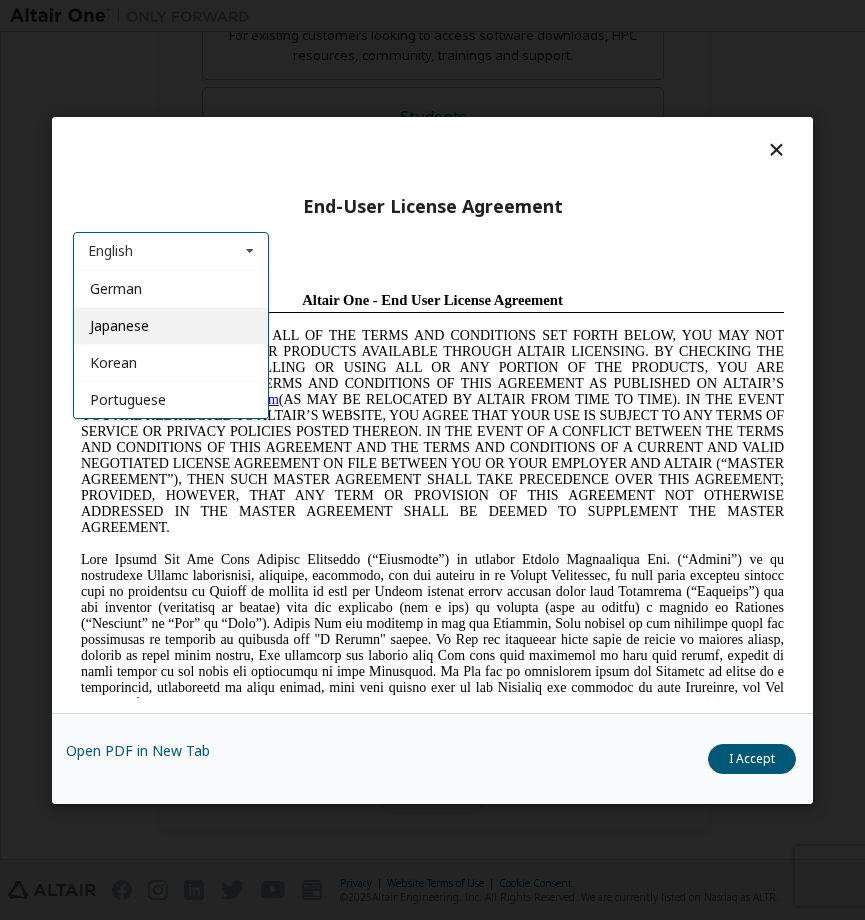 click on "Japanese" at bounding box center [171, 325] 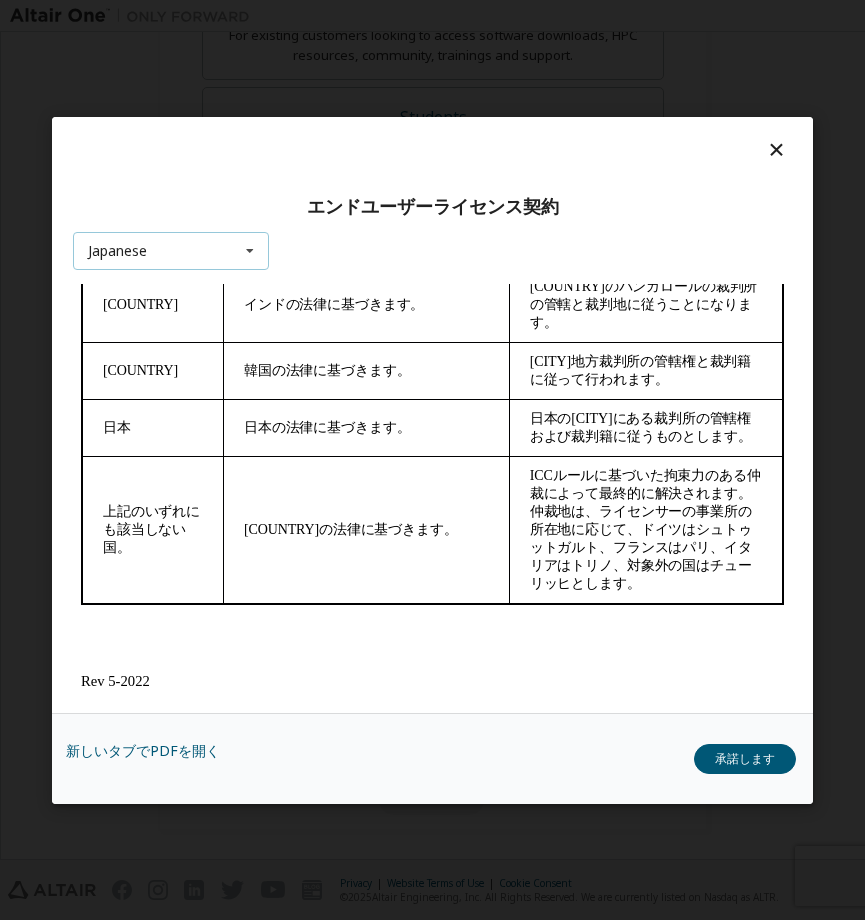 scroll, scrollTop: 9690, scrollLeft: 0, axis: vertical 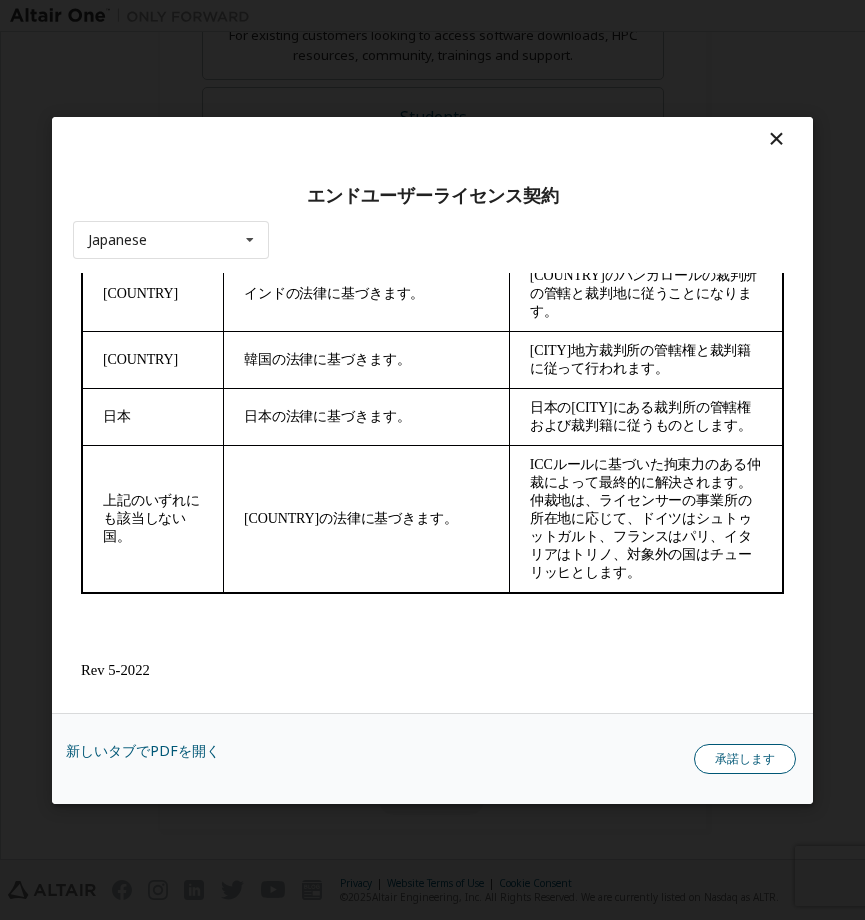 click on "承諾します" at bounding box center [745, 759] 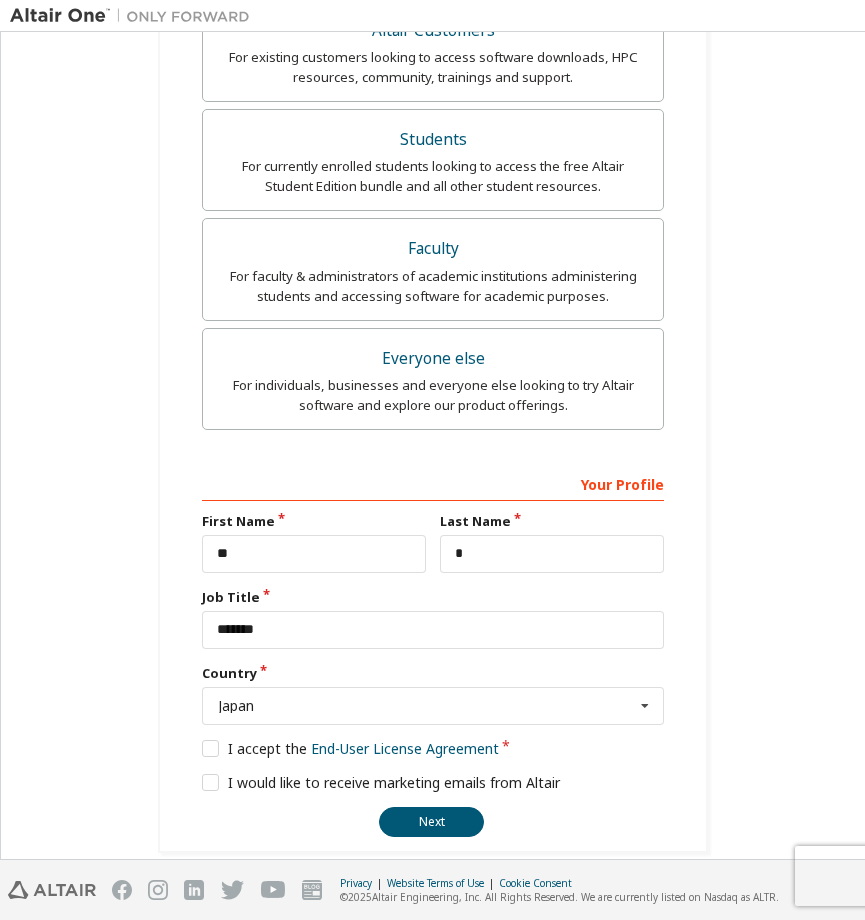 scroll, scrollTop: 483, scrollLeft: 0, axis: vertical 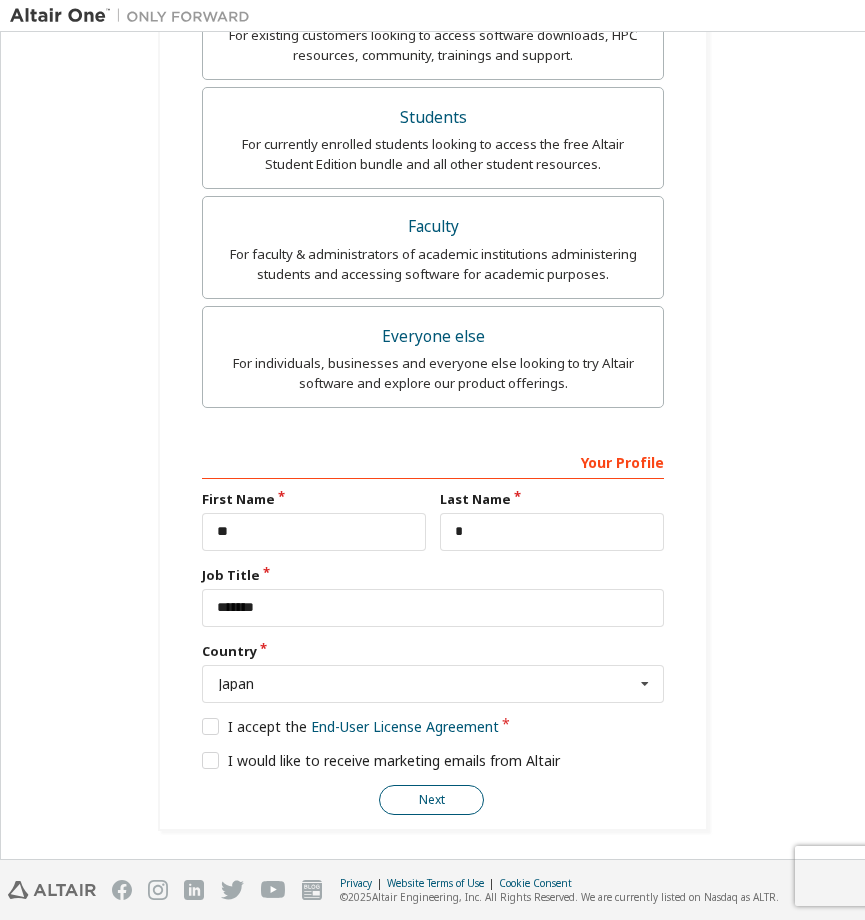 click on "Next" at bounding box center (431, 800) 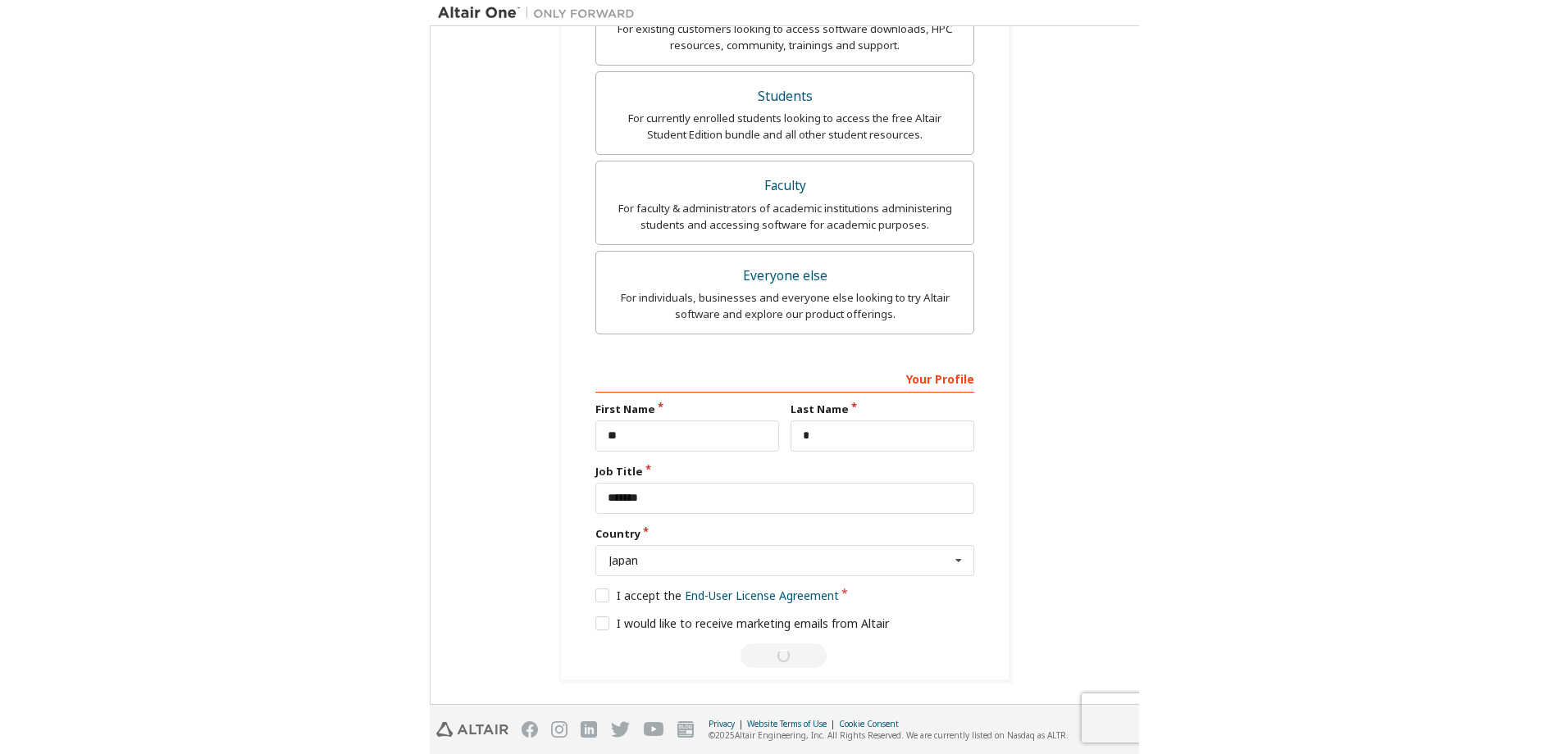 scroll, scrollTop: 0, scrollLeft: 0, axis: both 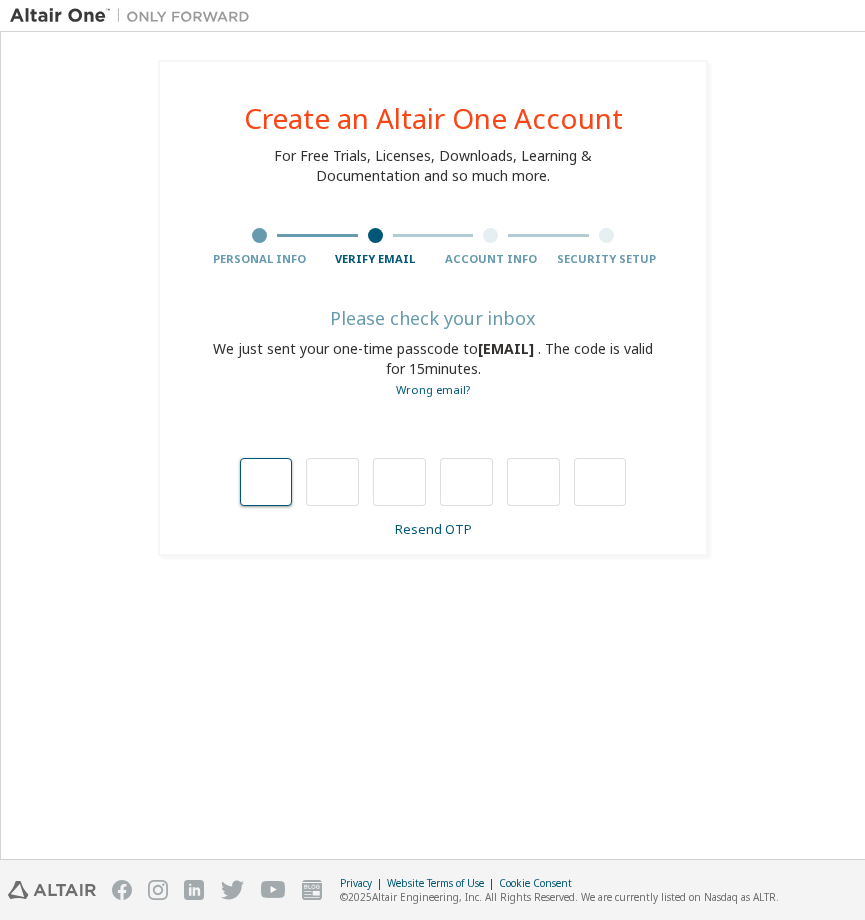 click at bounding box center (266, 482) 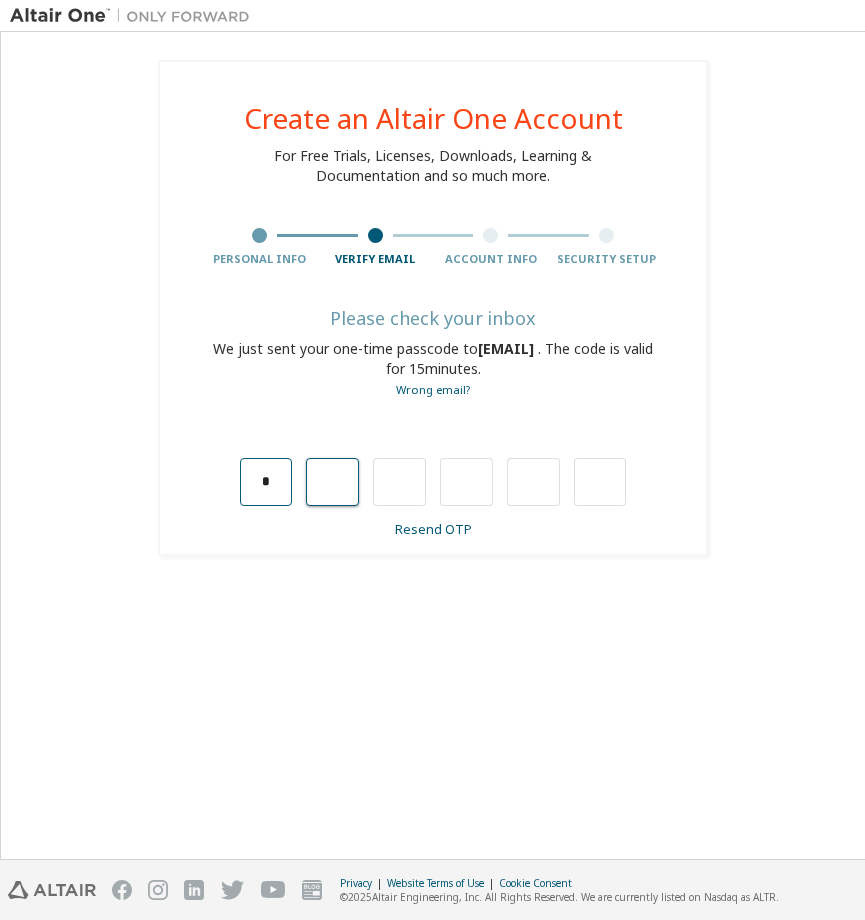 type on "*" 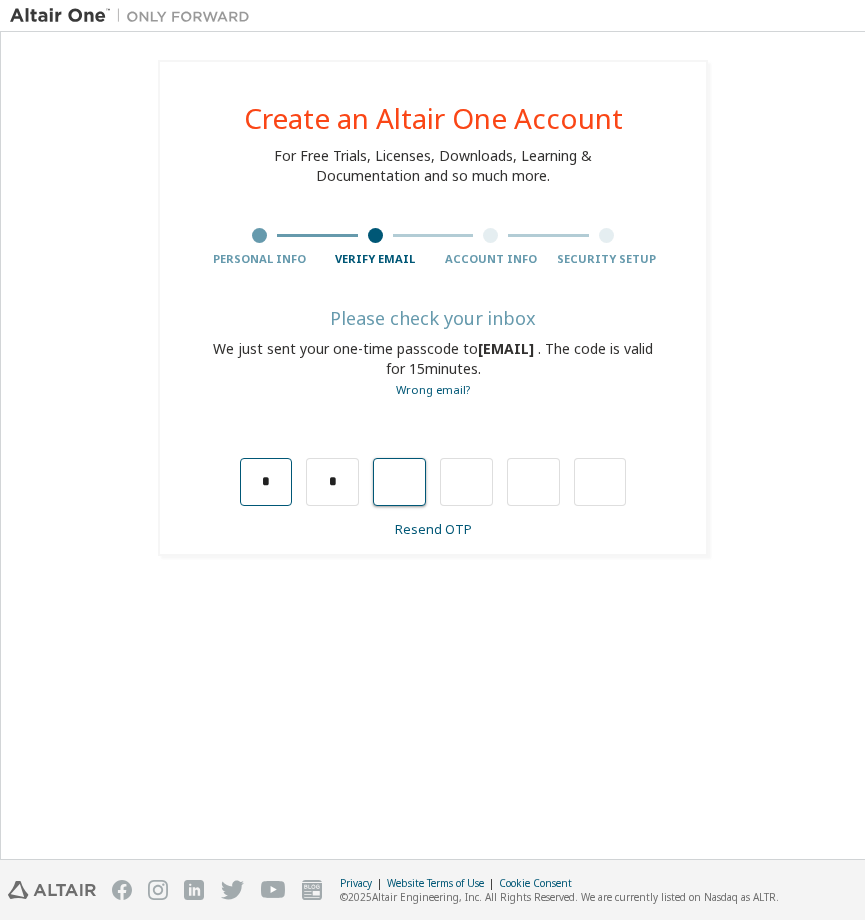 type on "*" 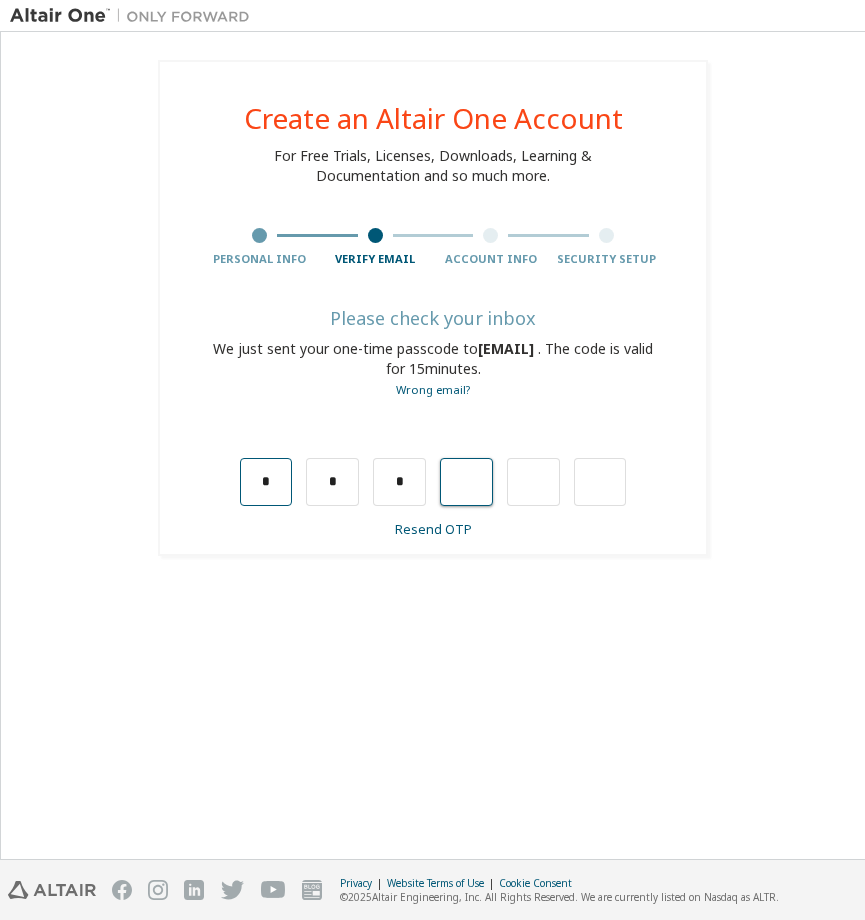 type on "*" 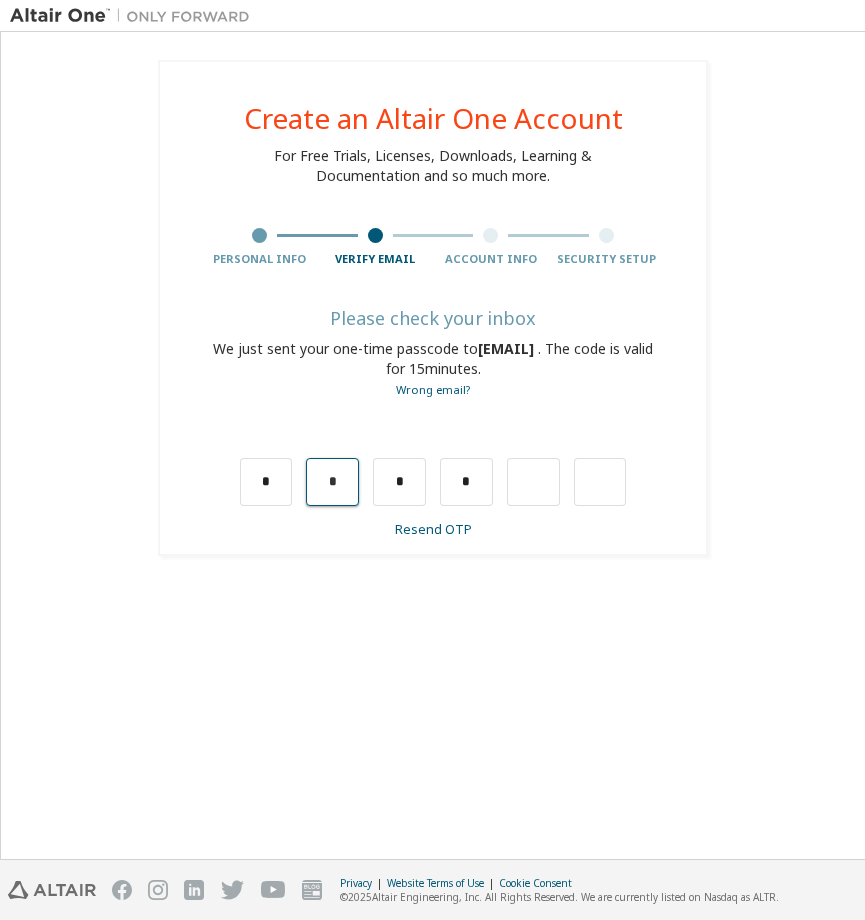 click on "*" at bounding box center [332, 482] 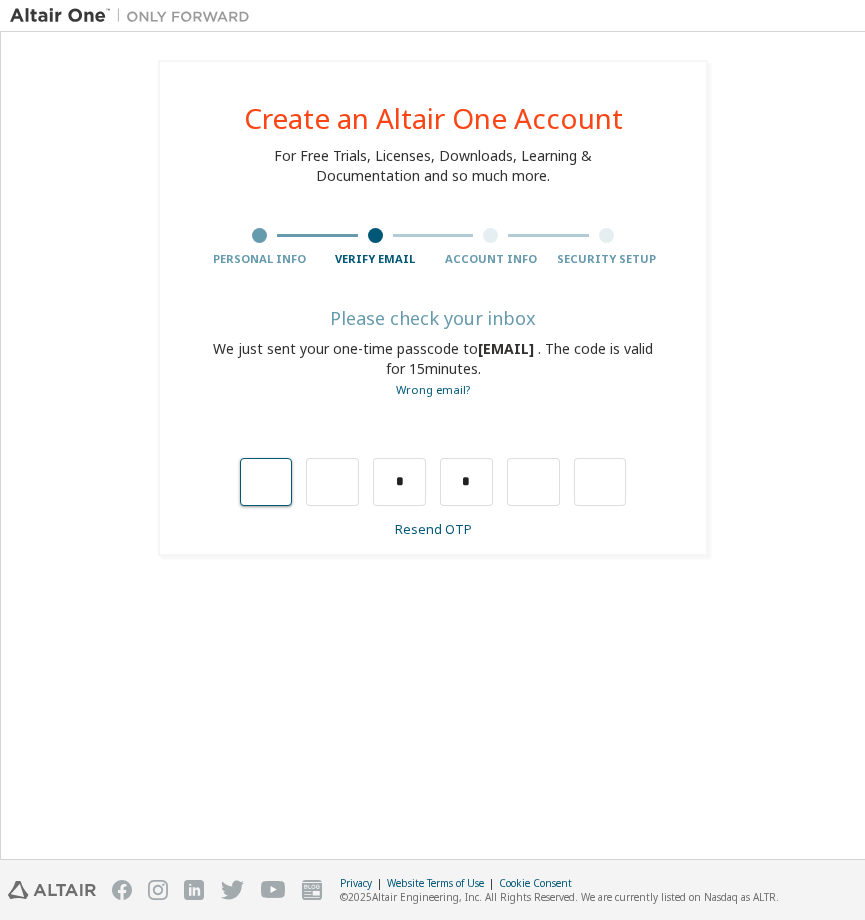 type on "*" 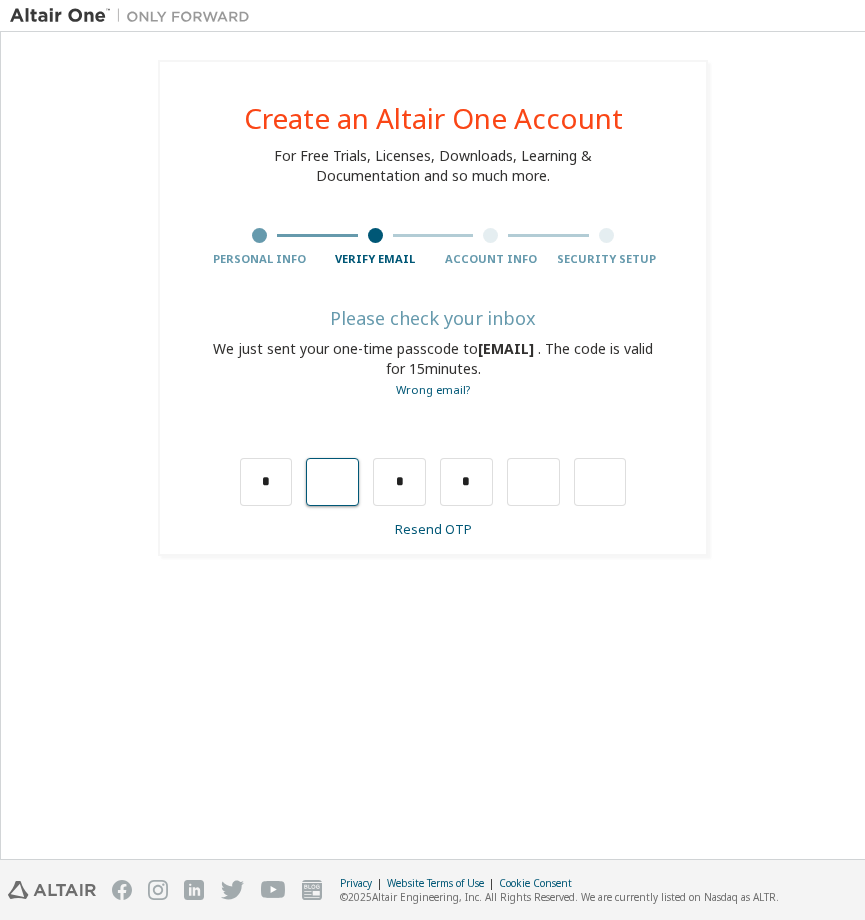type on "*" 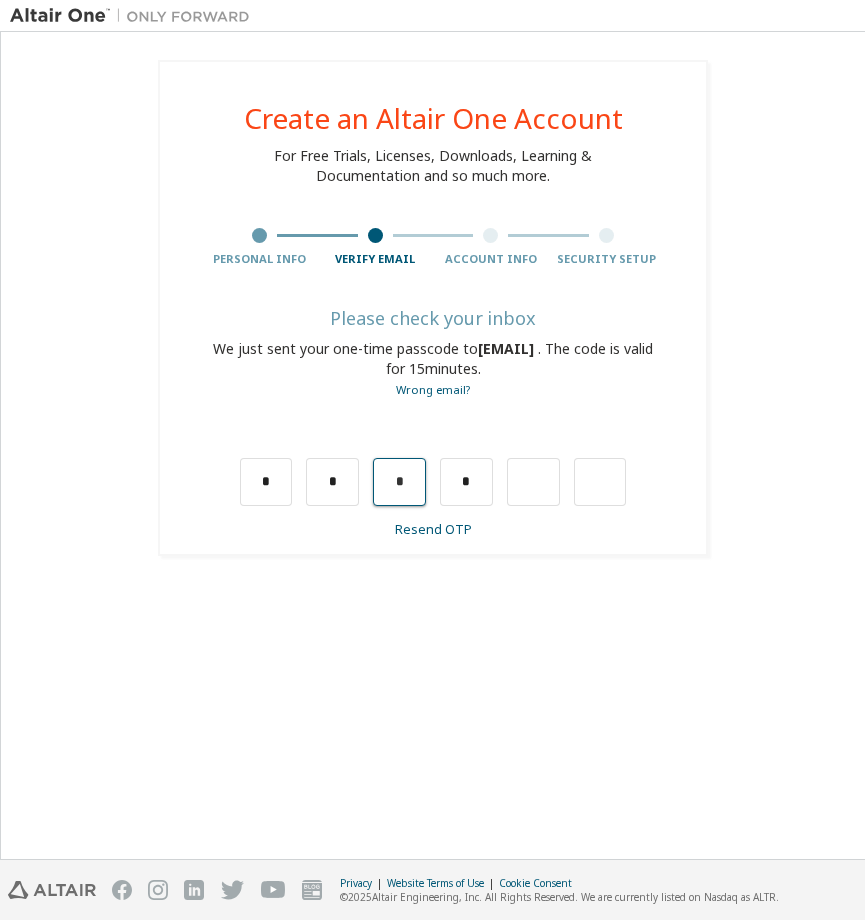 type 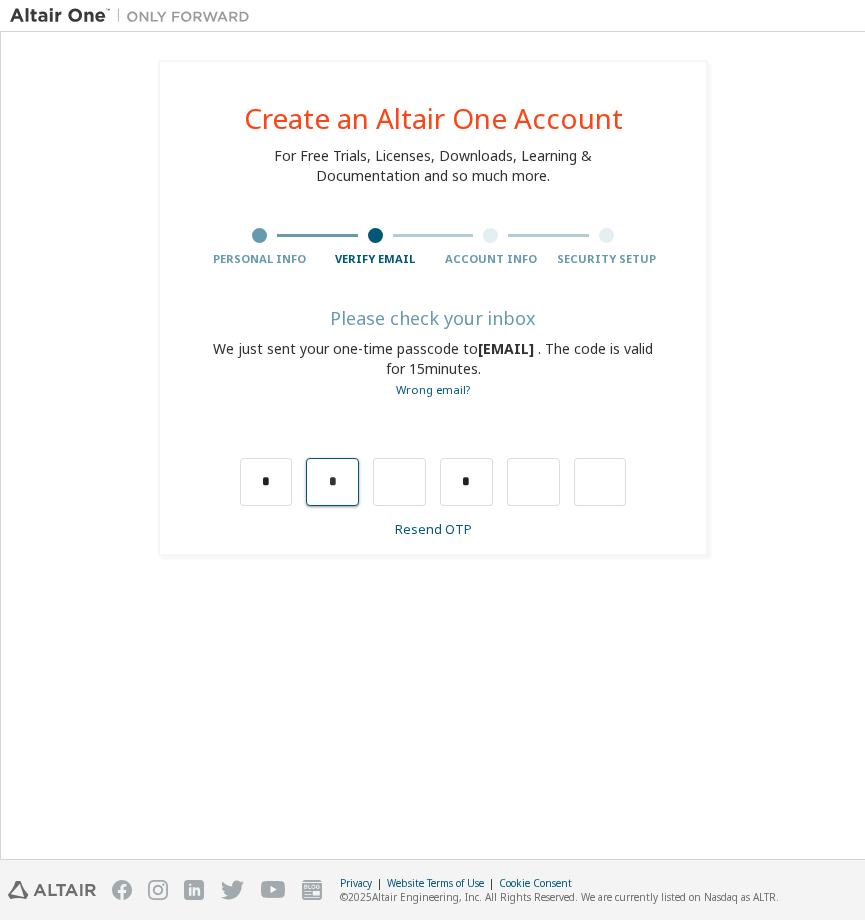 type 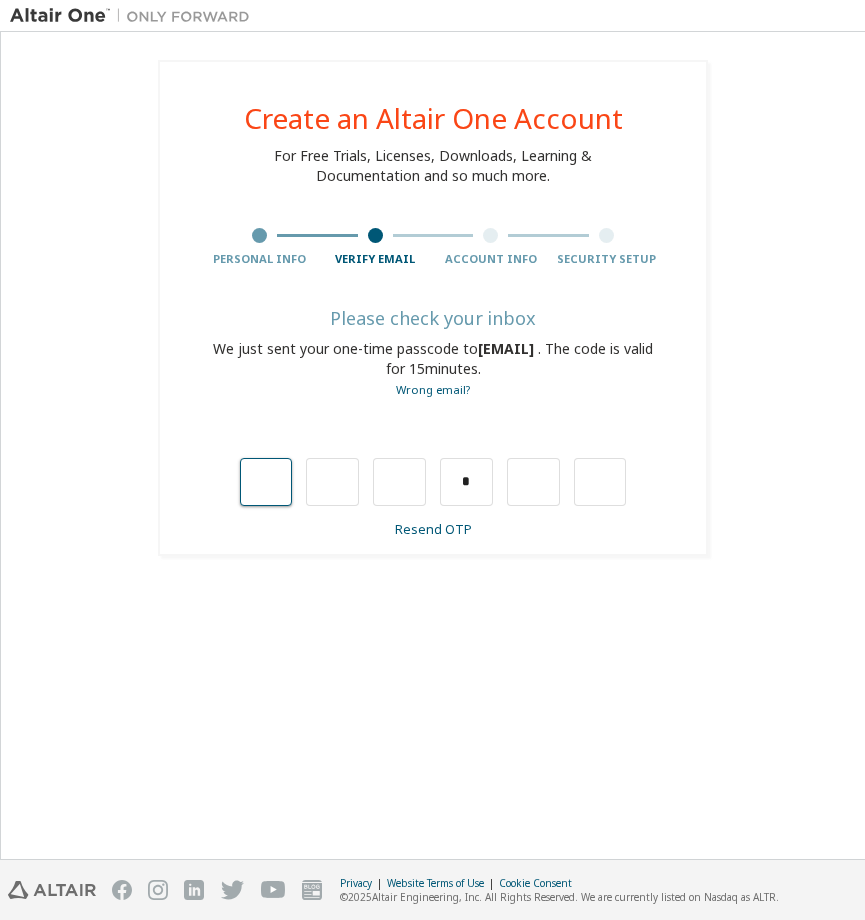 type on "*" 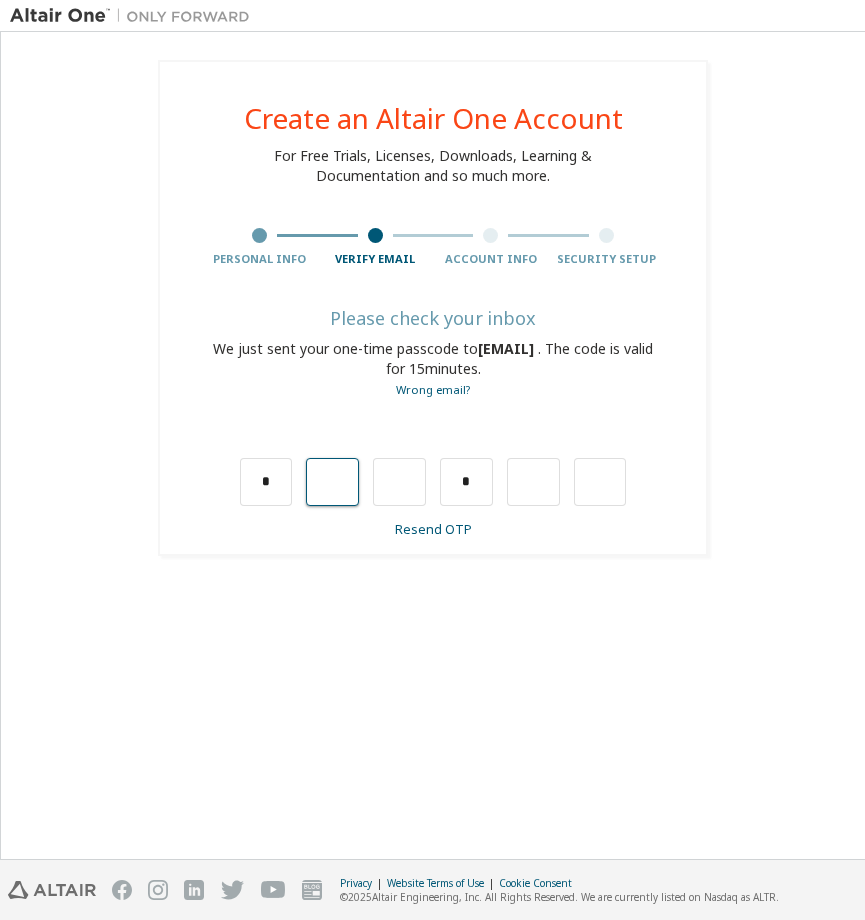 type on "*" 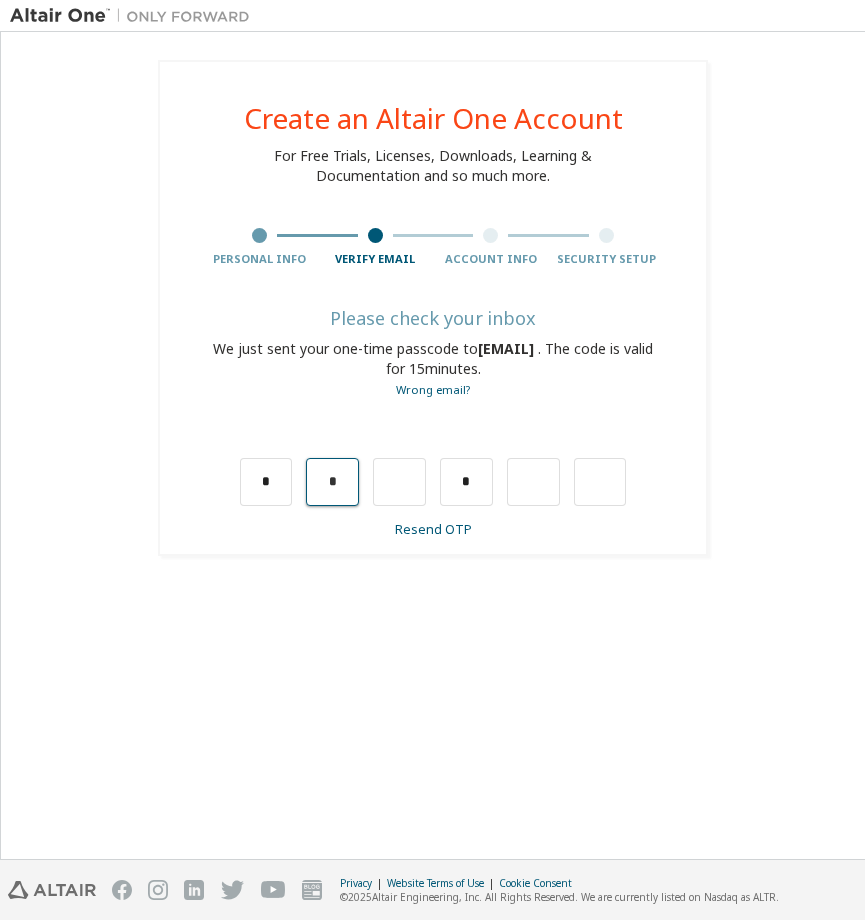 click on "*" at bounding box center [332, 482] 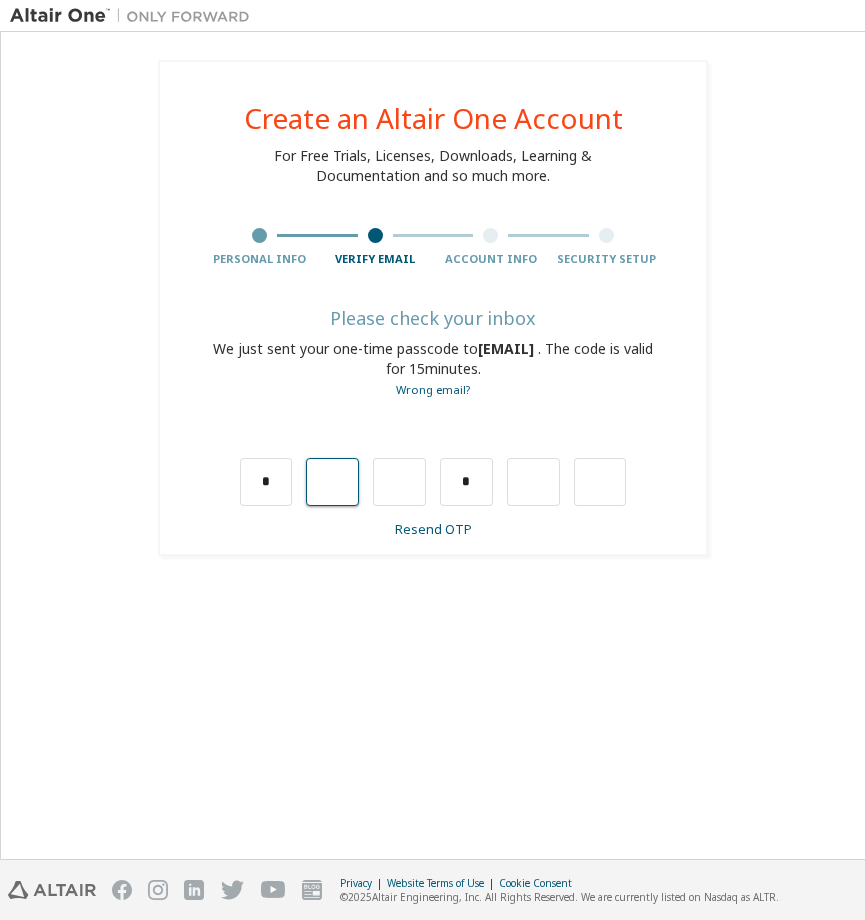 click at bounding box center (332, 482) 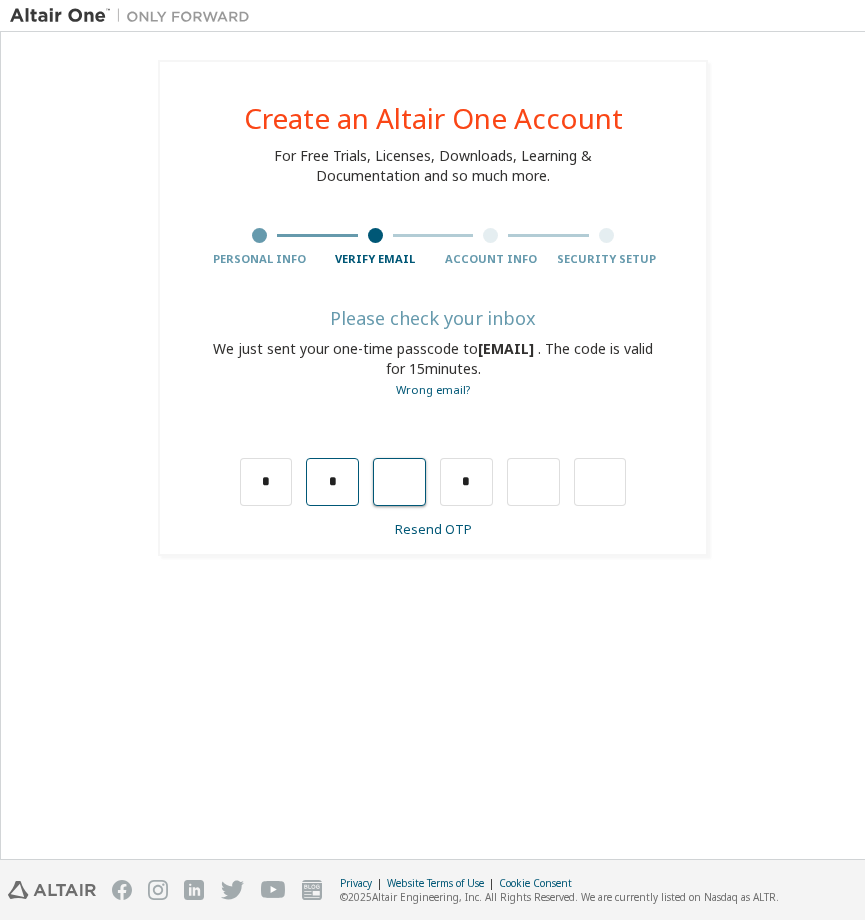 type on "*" 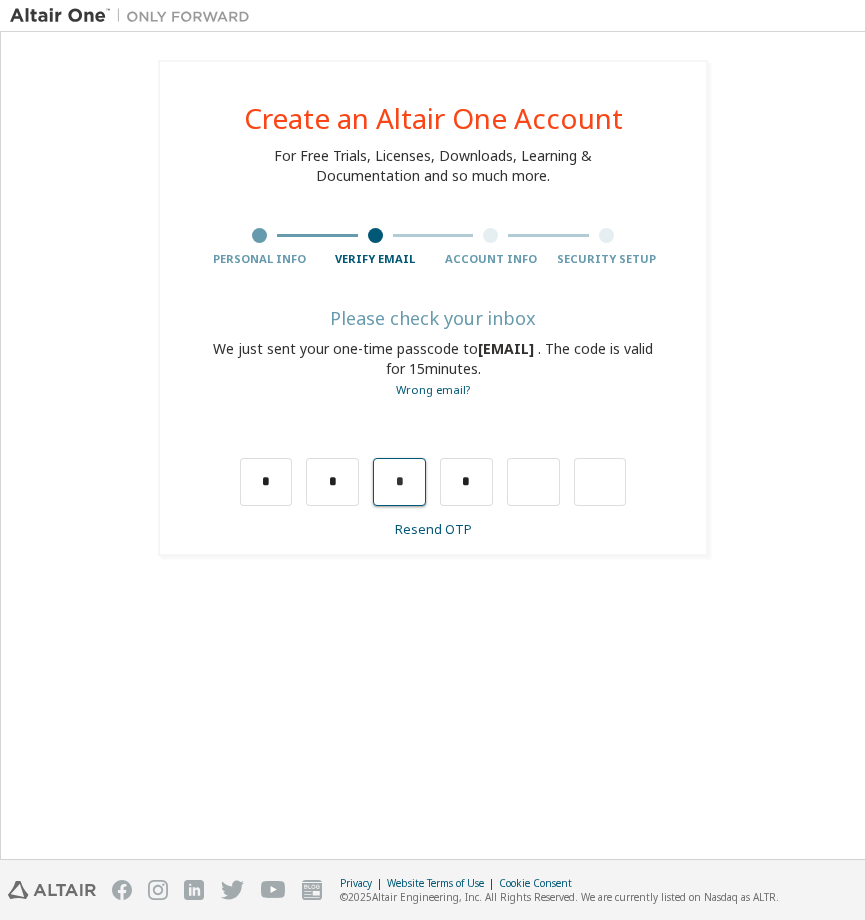 click on "*" at bounding box center [399, 482] 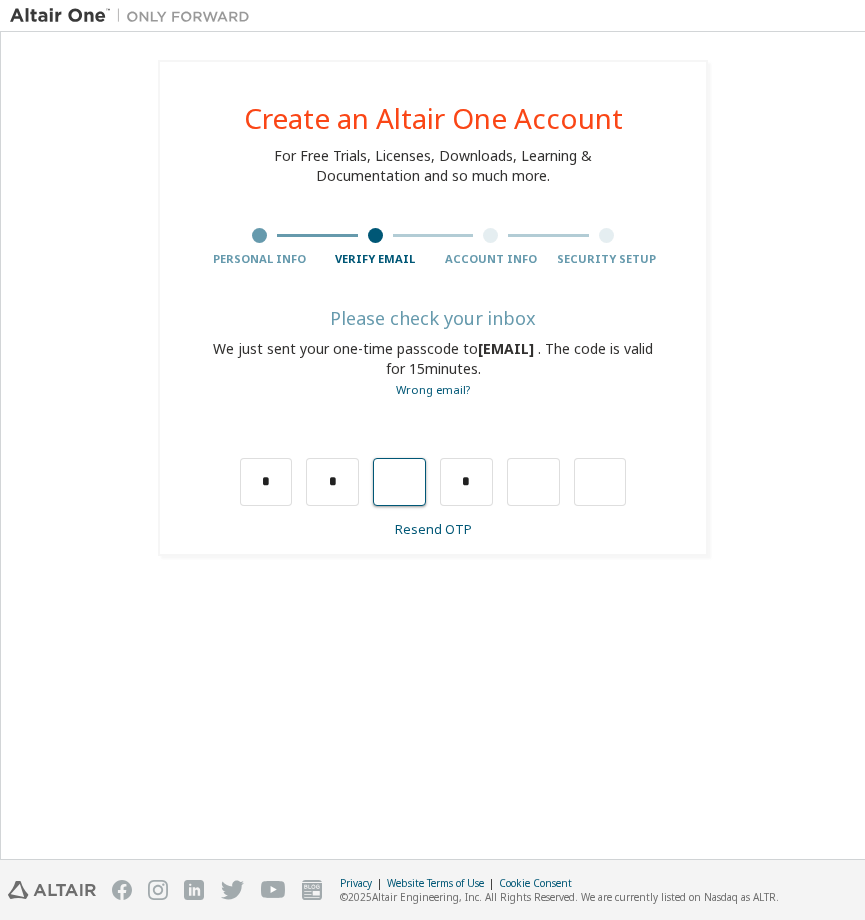 type on "*" 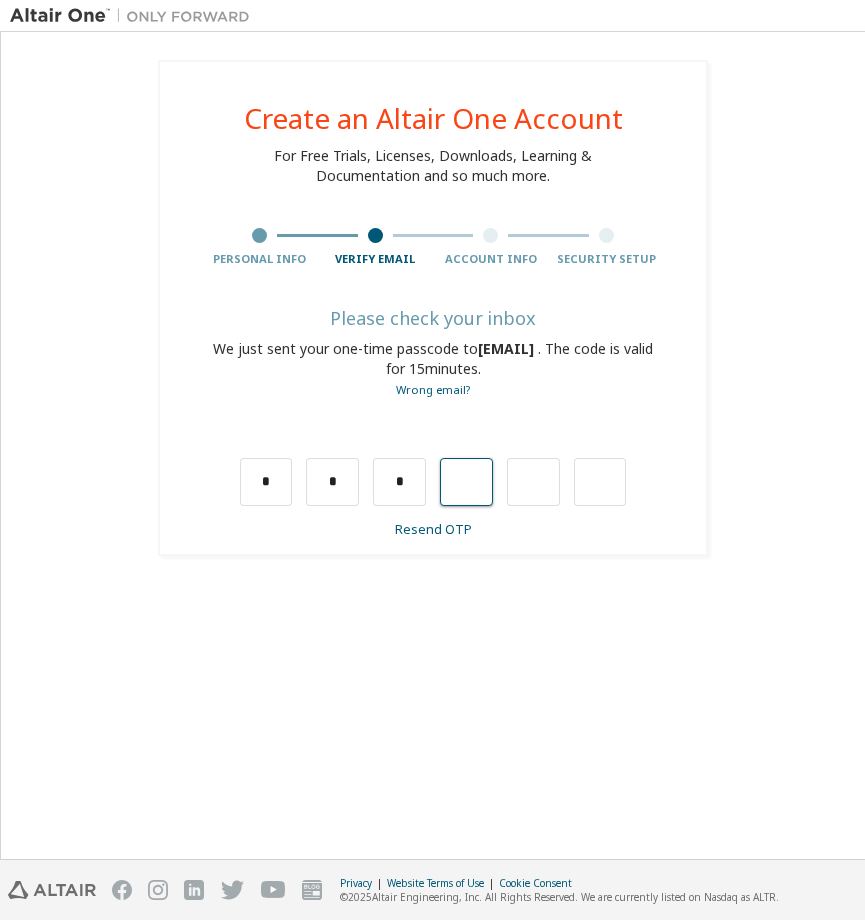 type on "*" 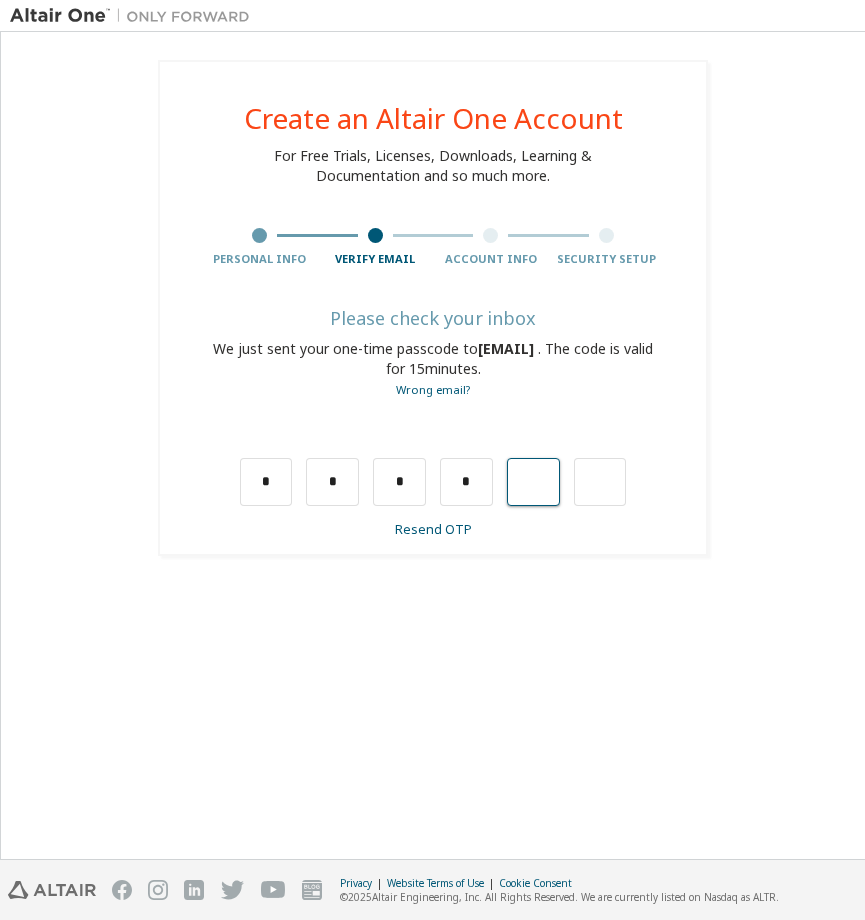 type on "*" 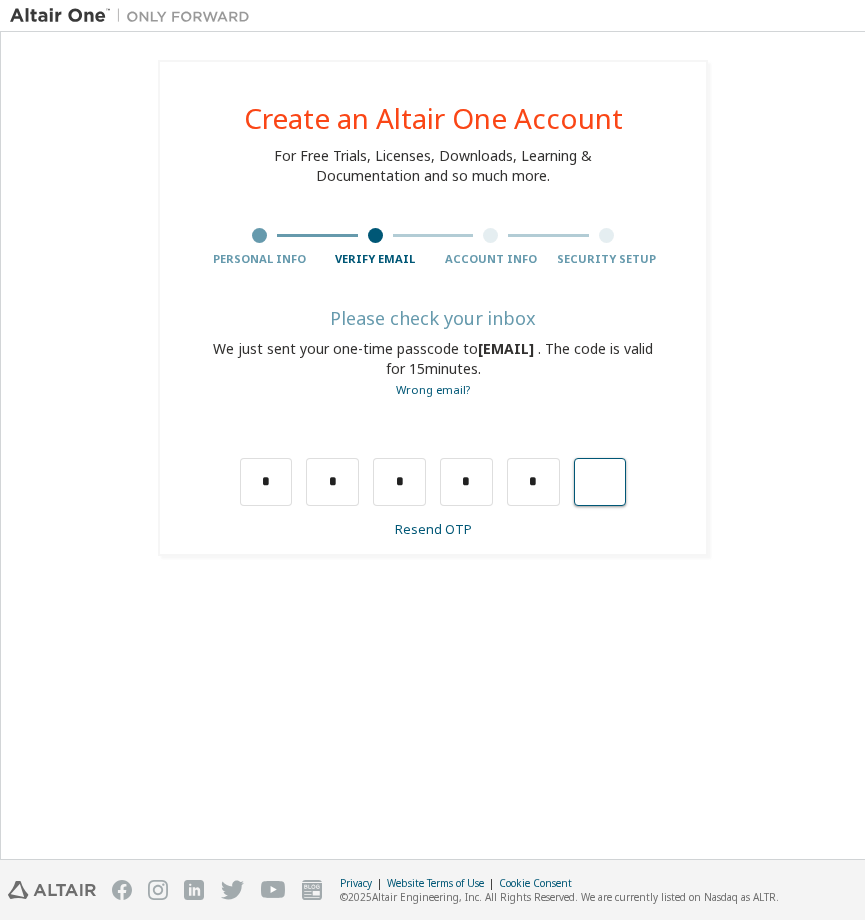 type on "*" 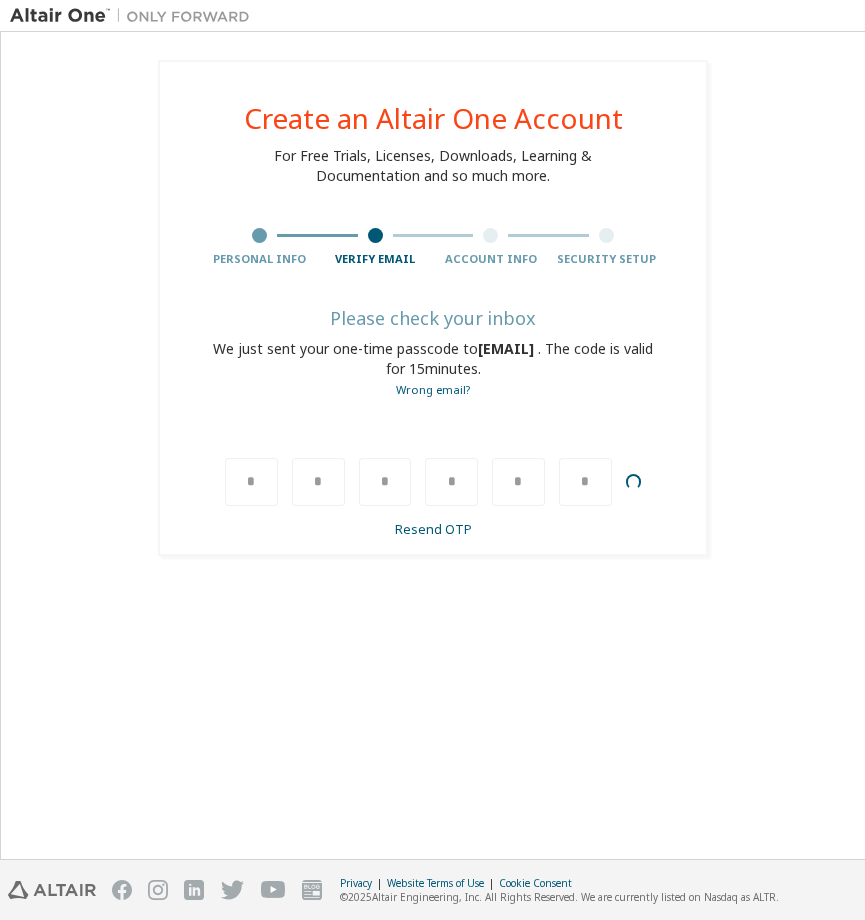 type 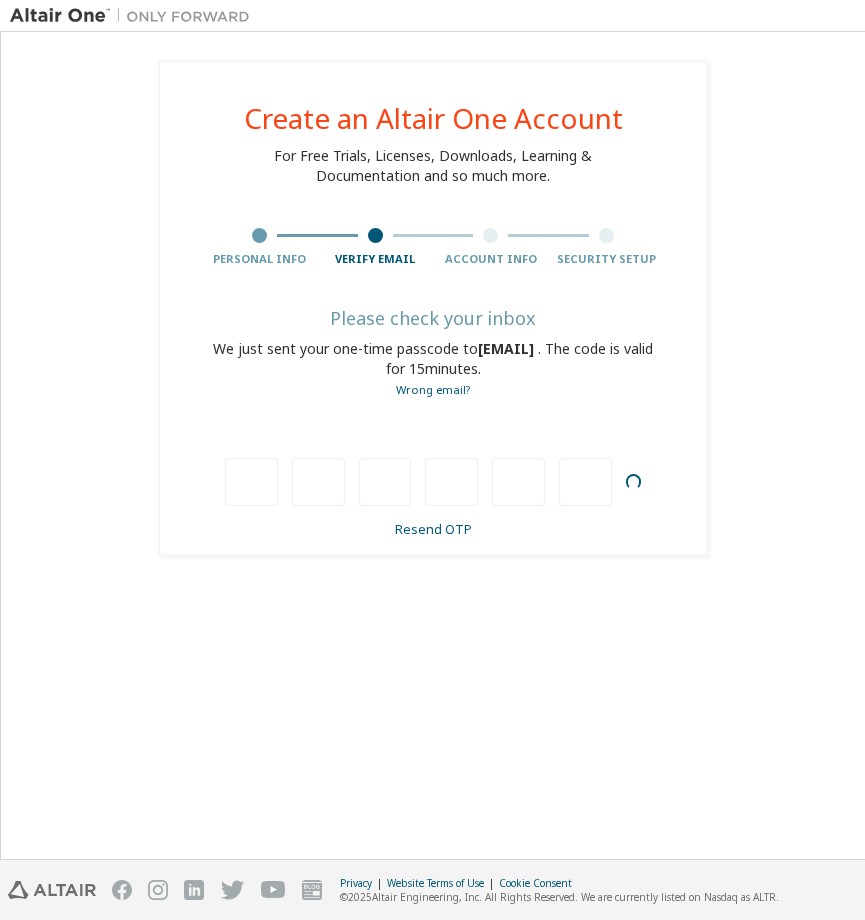 click at bounding box center [585, 482] 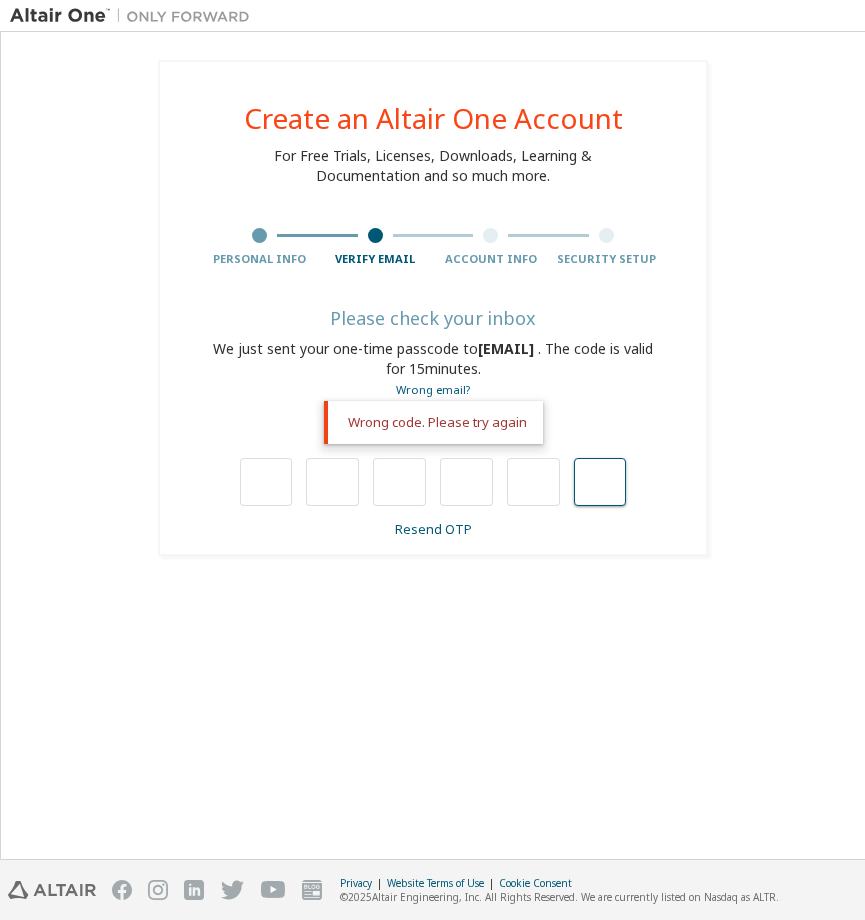 drag, startPoint x: 594, startPoint y: 479, endPoint x: 649, endPoint y: 542, distance: 83.630135 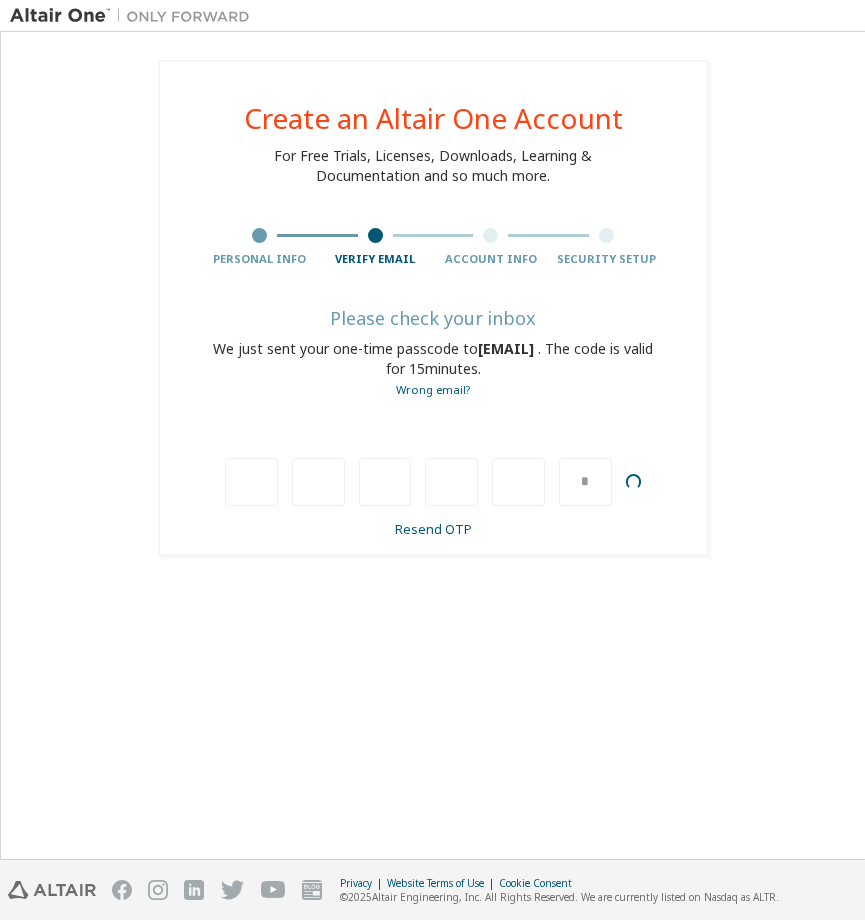 type 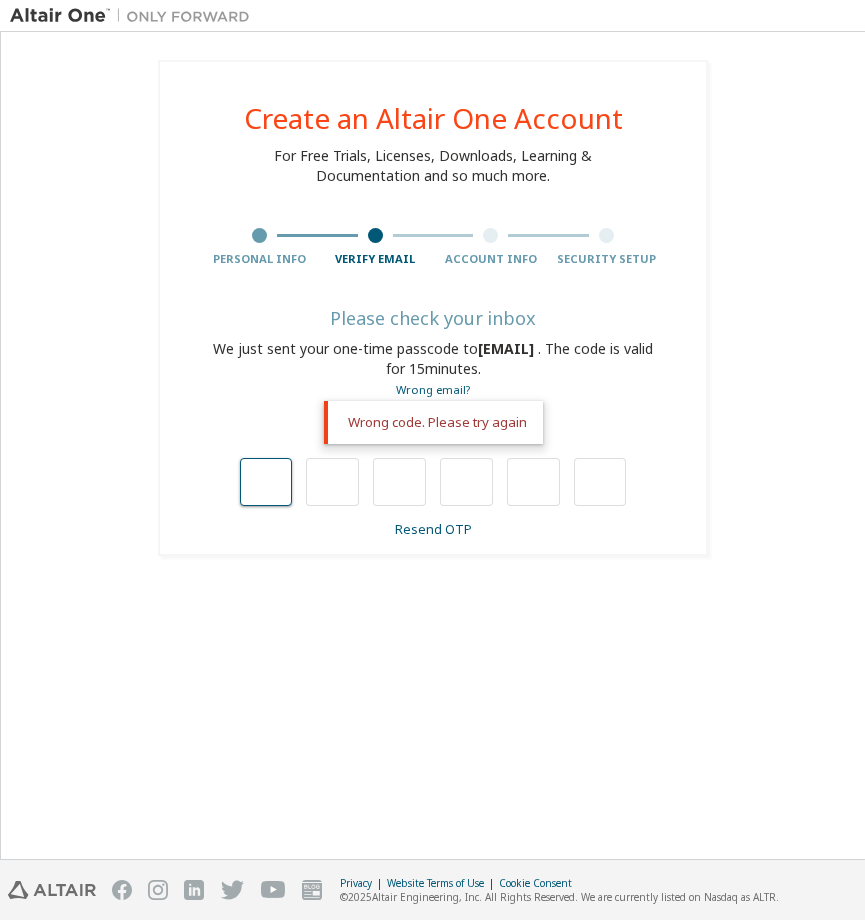 click at bounding box center (266, 482) 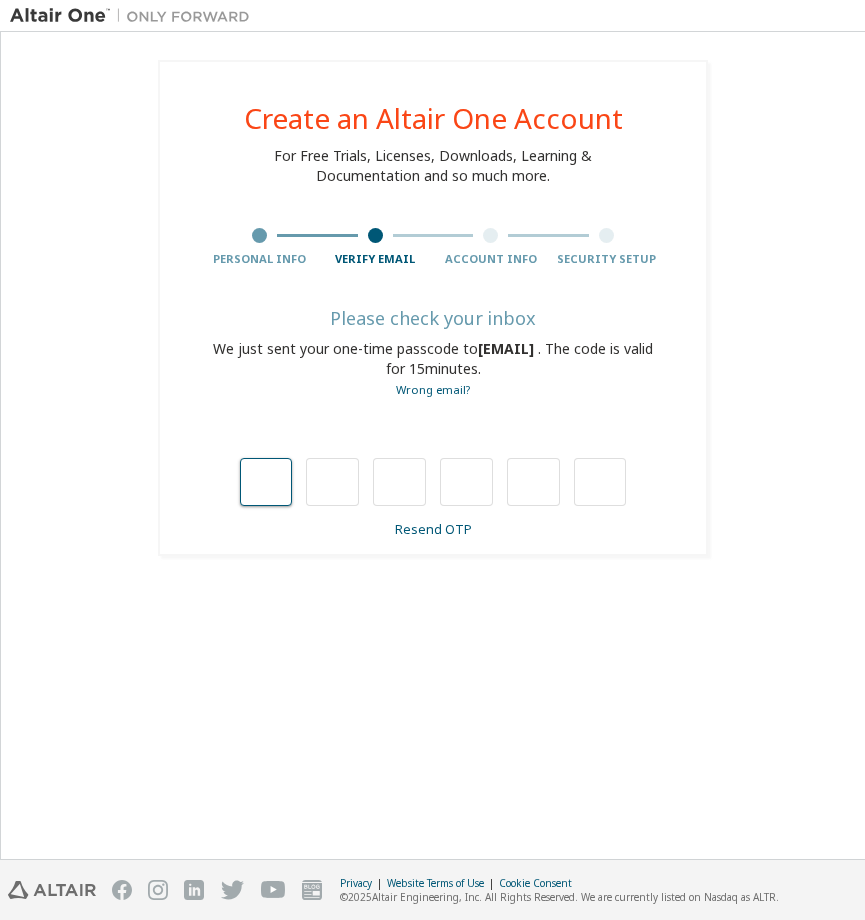 type on "*" 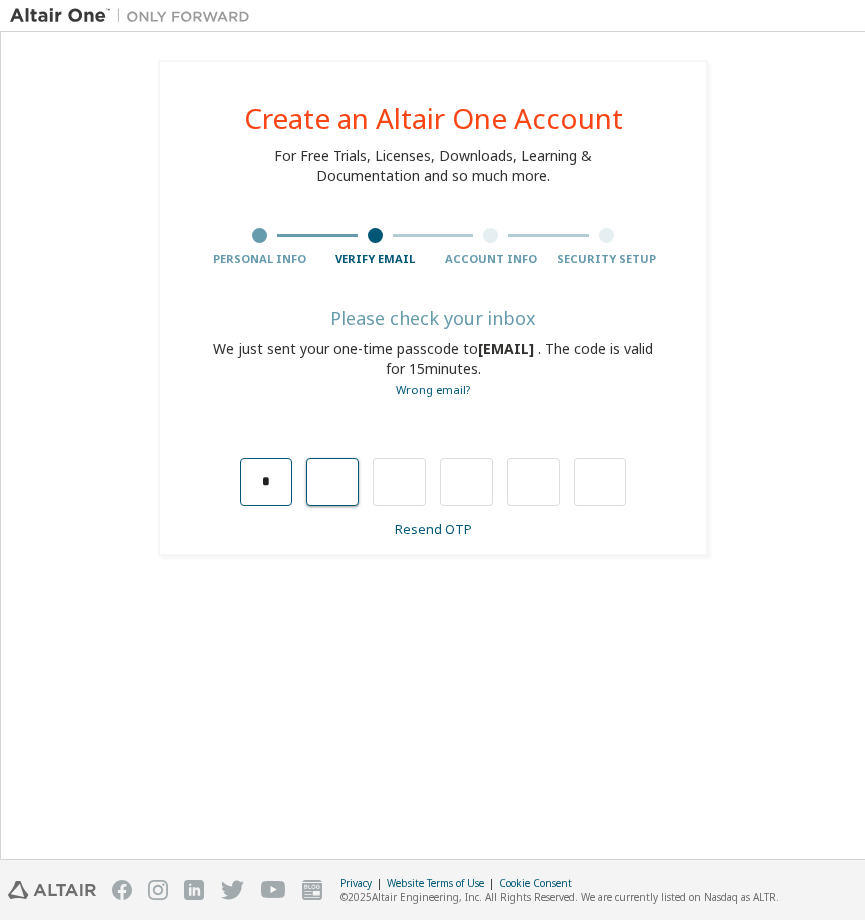 type on "*" 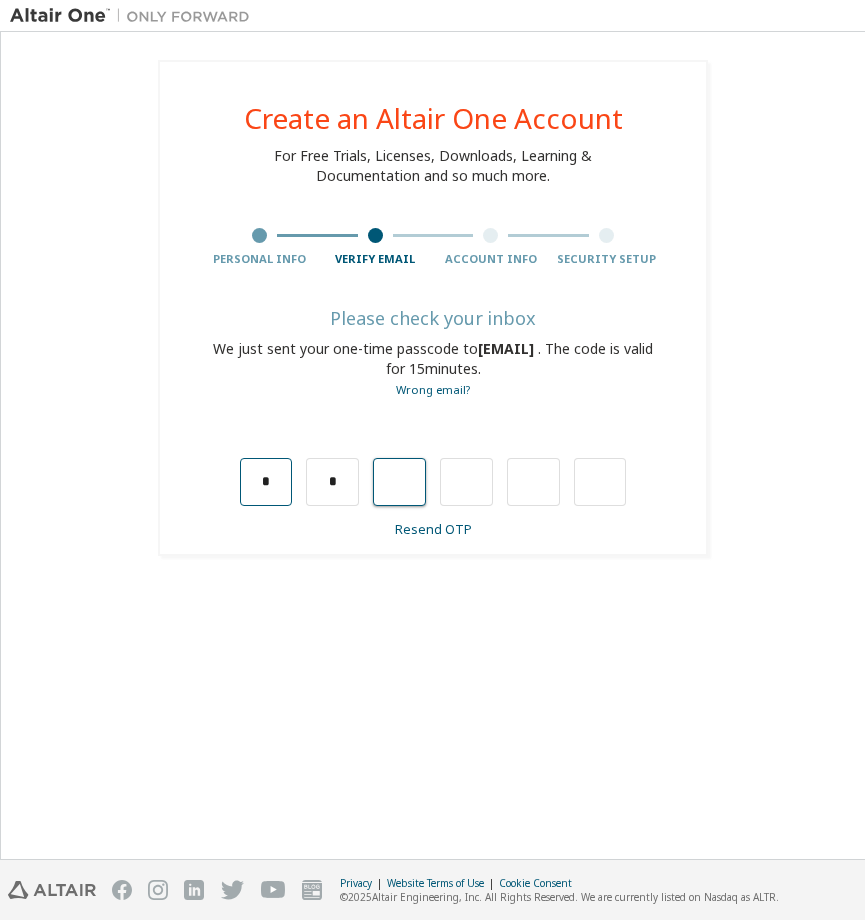 type on "*" 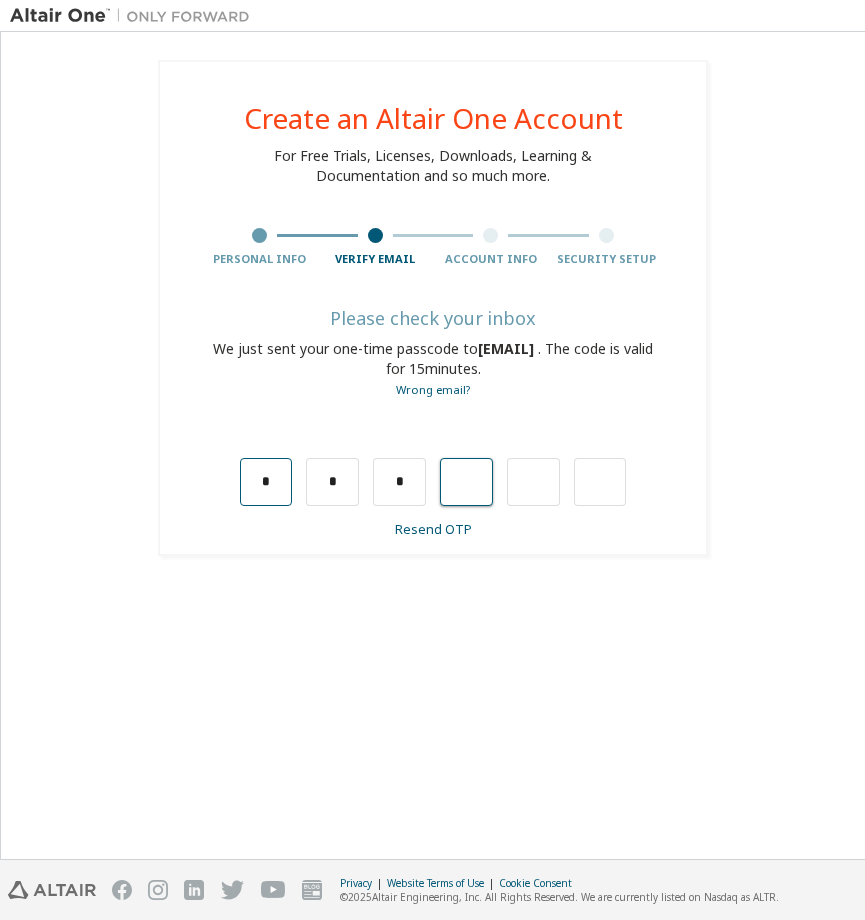 type on "*" 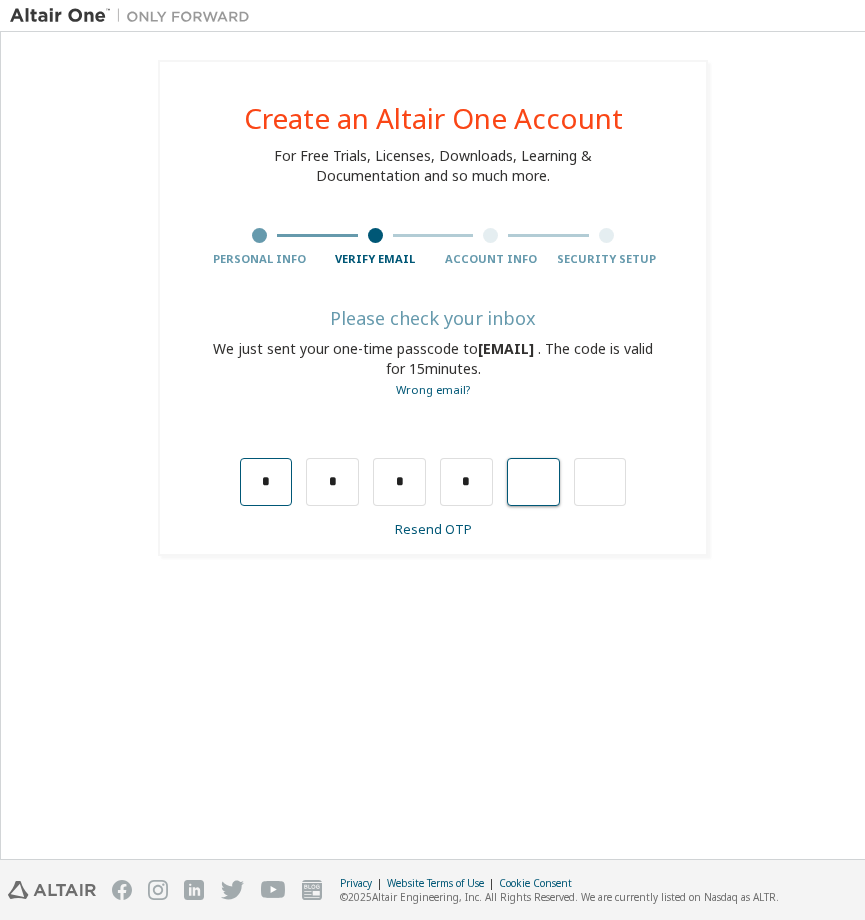 type on "*" 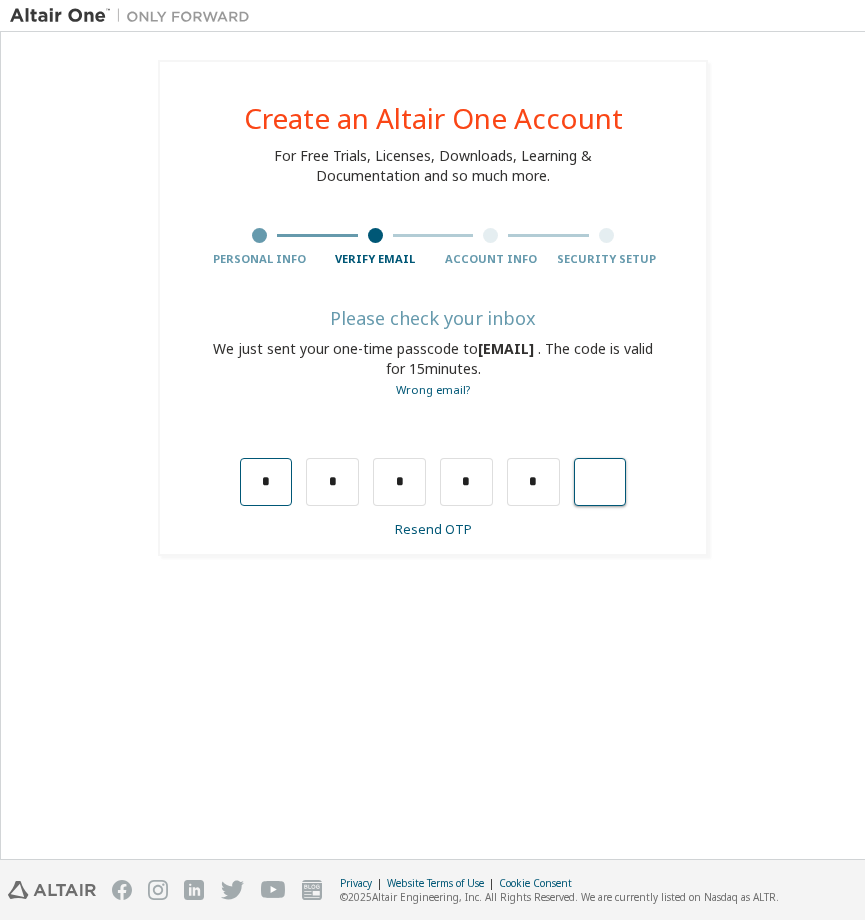 type on "*" 